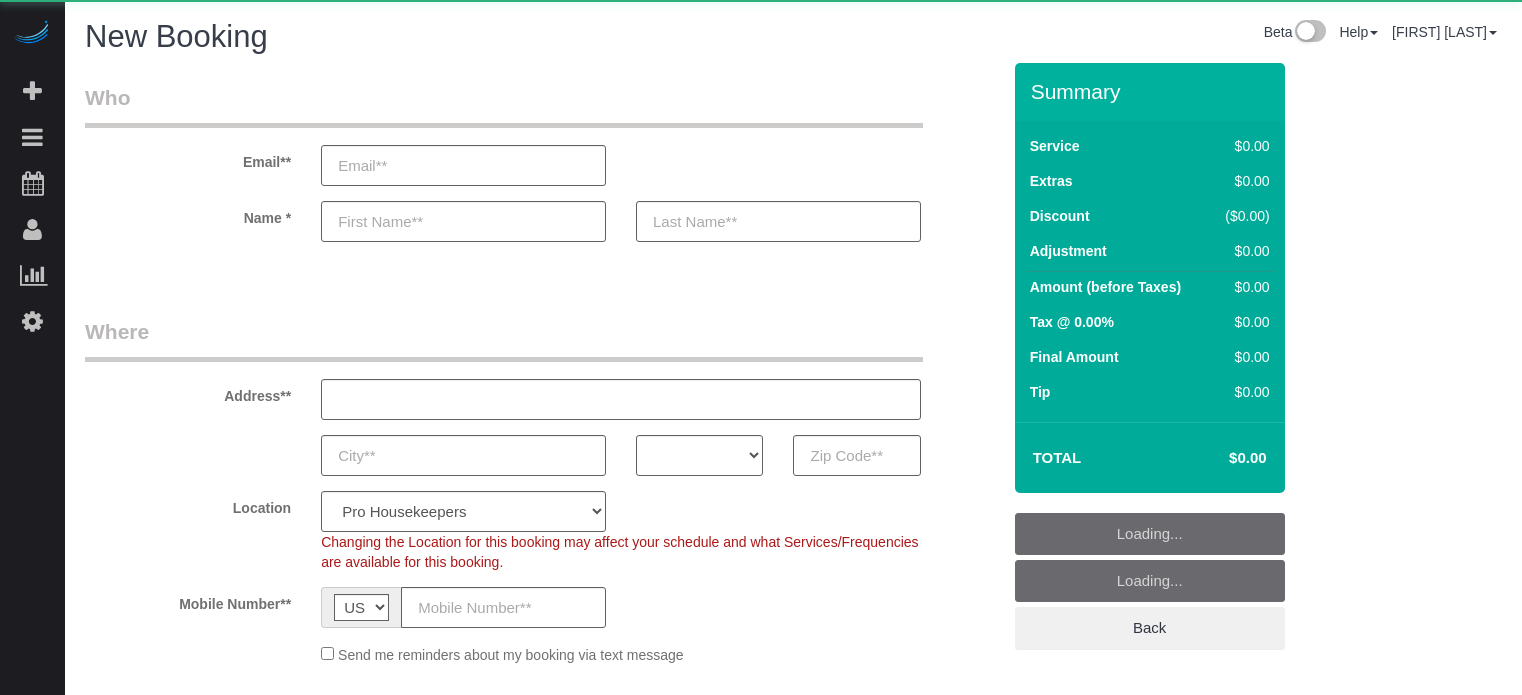 select on "4" 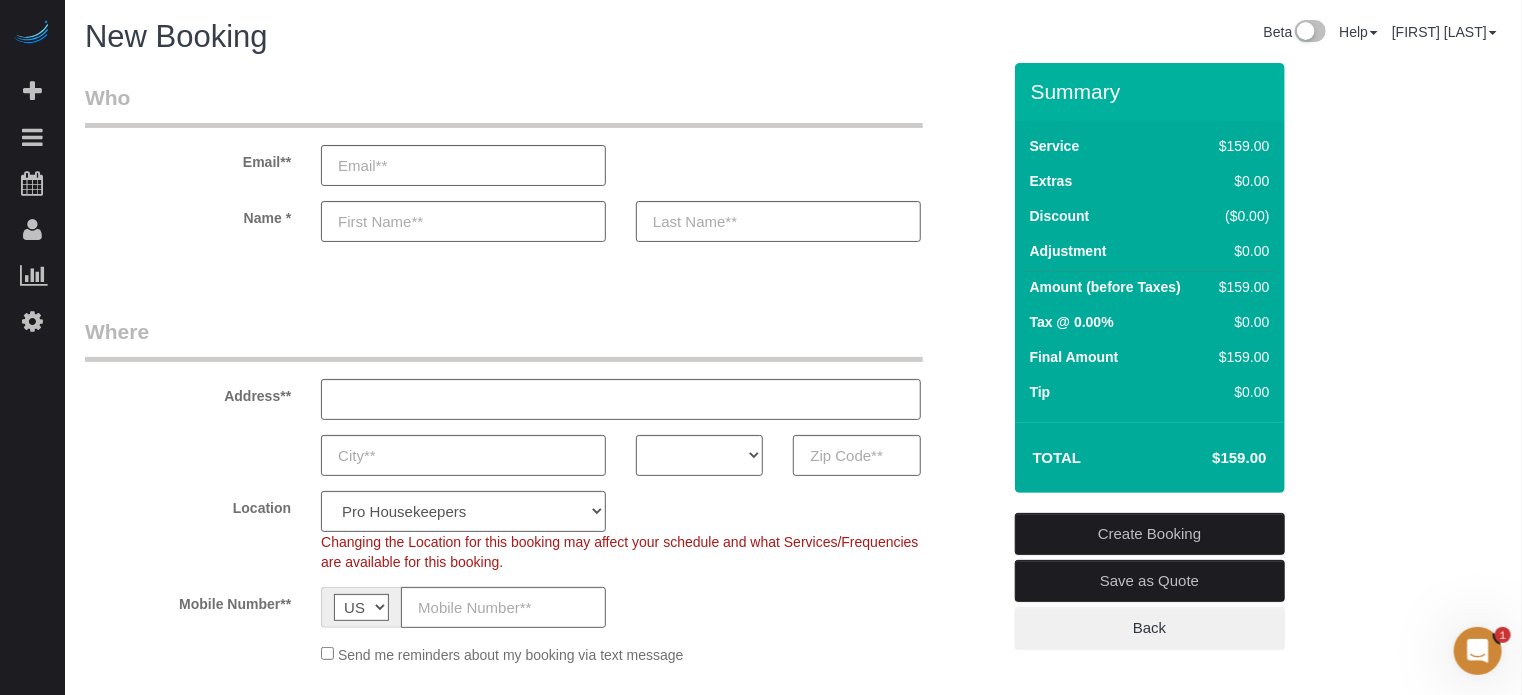 scroll, scrollTop: 0, scrollLeft: 0, axis: both 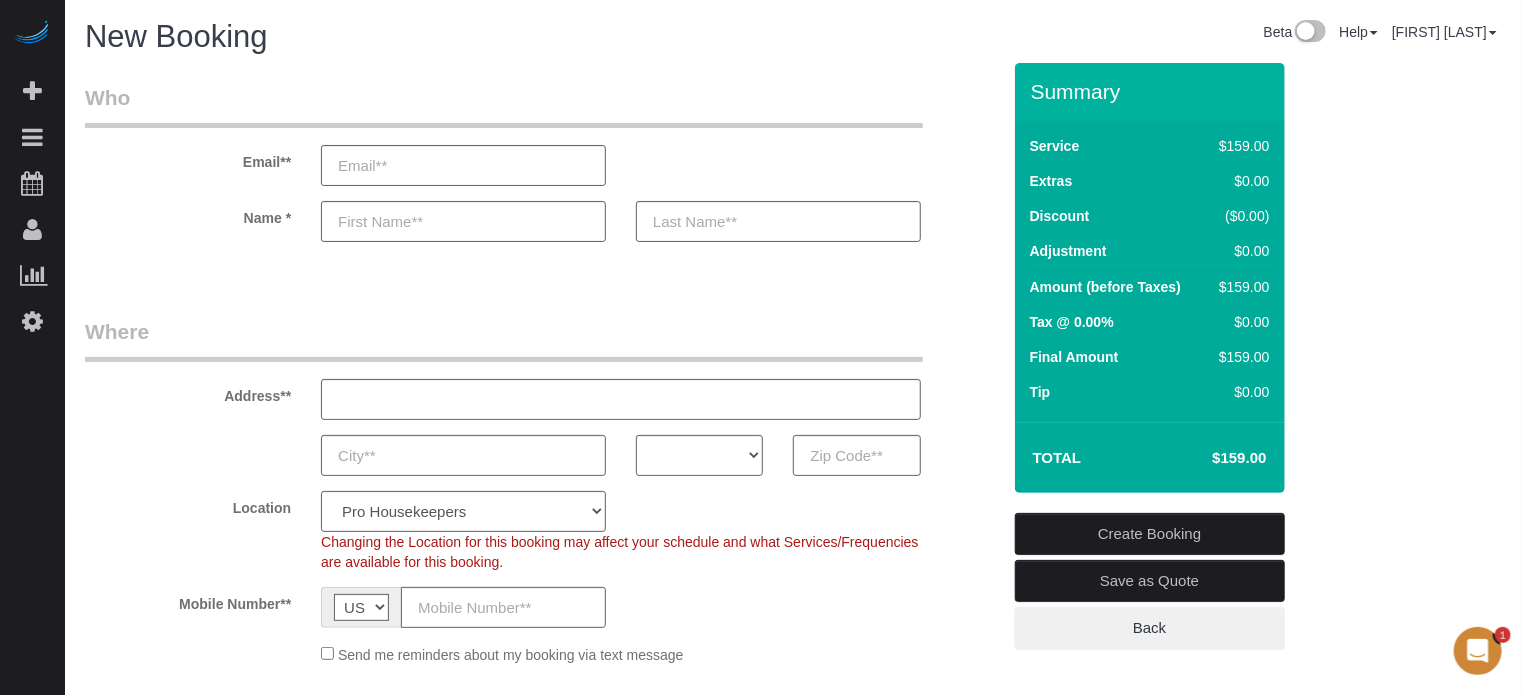 click on "Who
Email**
Name *
Where
Address**
[STATE]
[STATE]
[STATE]
[STATE]
[STATE]
[STATE]
[STATE]
[STATE]
[STATE]
[STATE]
[STATE]
[STATE]
[STATE]
[STATE]
[STATE]
[STATE]
[STATE]
[STATE]
[STATE]
[STATE]
[STATE]
[STATE]
[STATE]
[STATE]
[STATE]
[STATE]
[STATE]
[STATE]
[STATE]
[STATE]
[STATE]
[STATE]
[STATE]
[STATE]" at bounding box center [793, 2133] 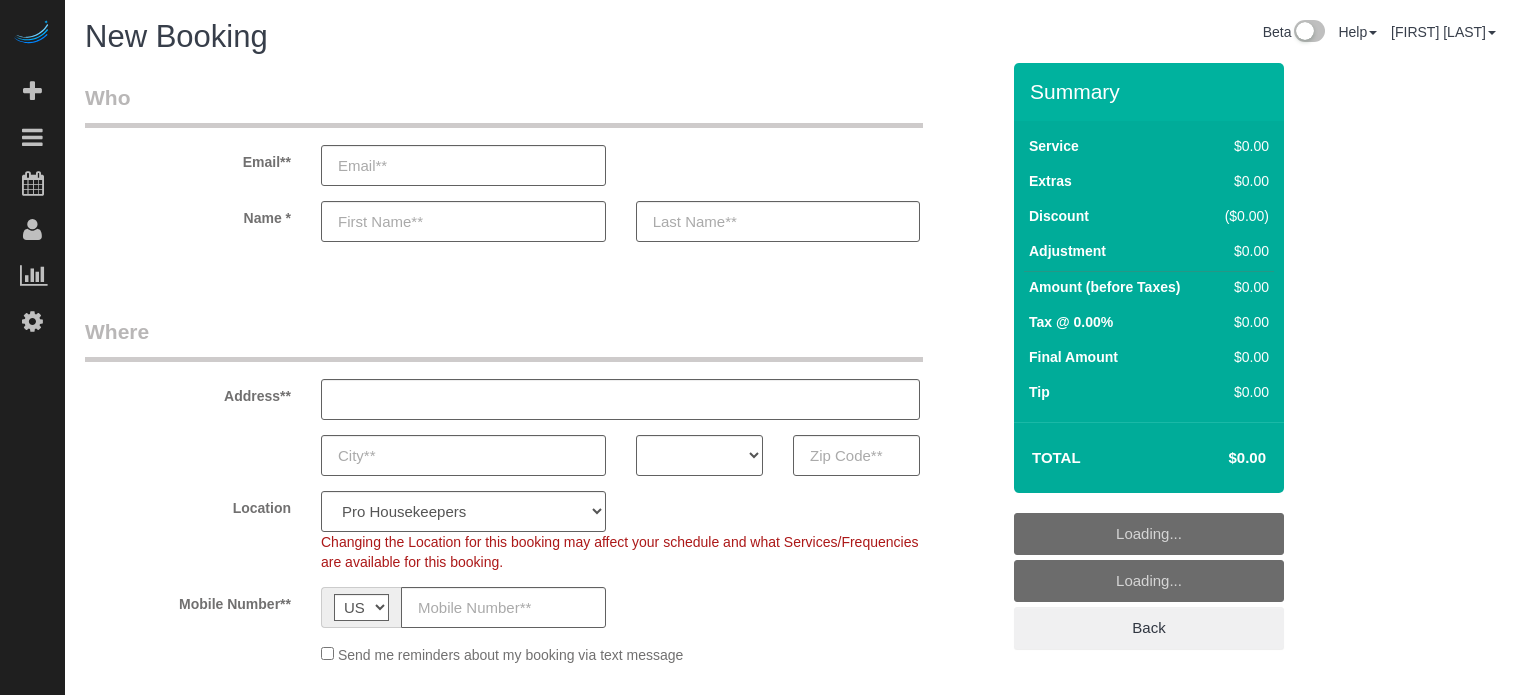select on "4" 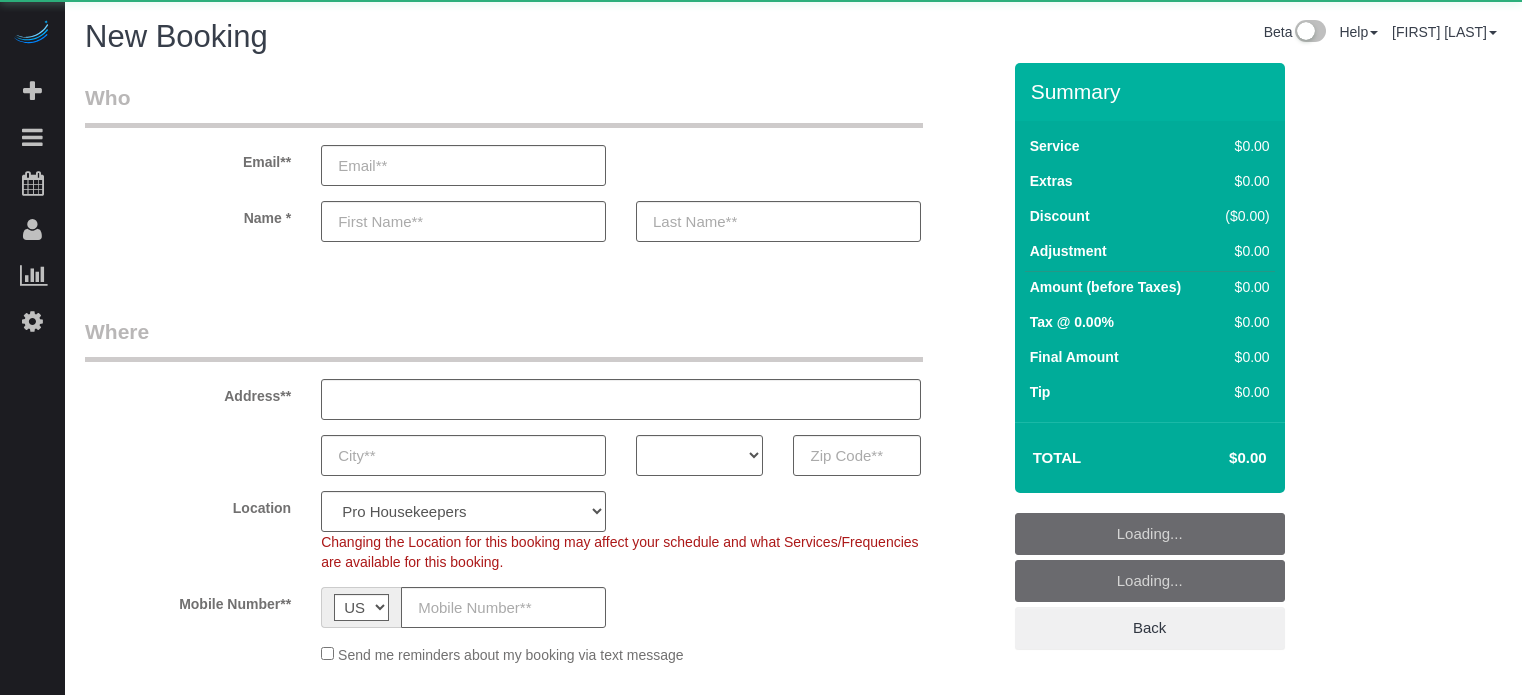 select on "4" 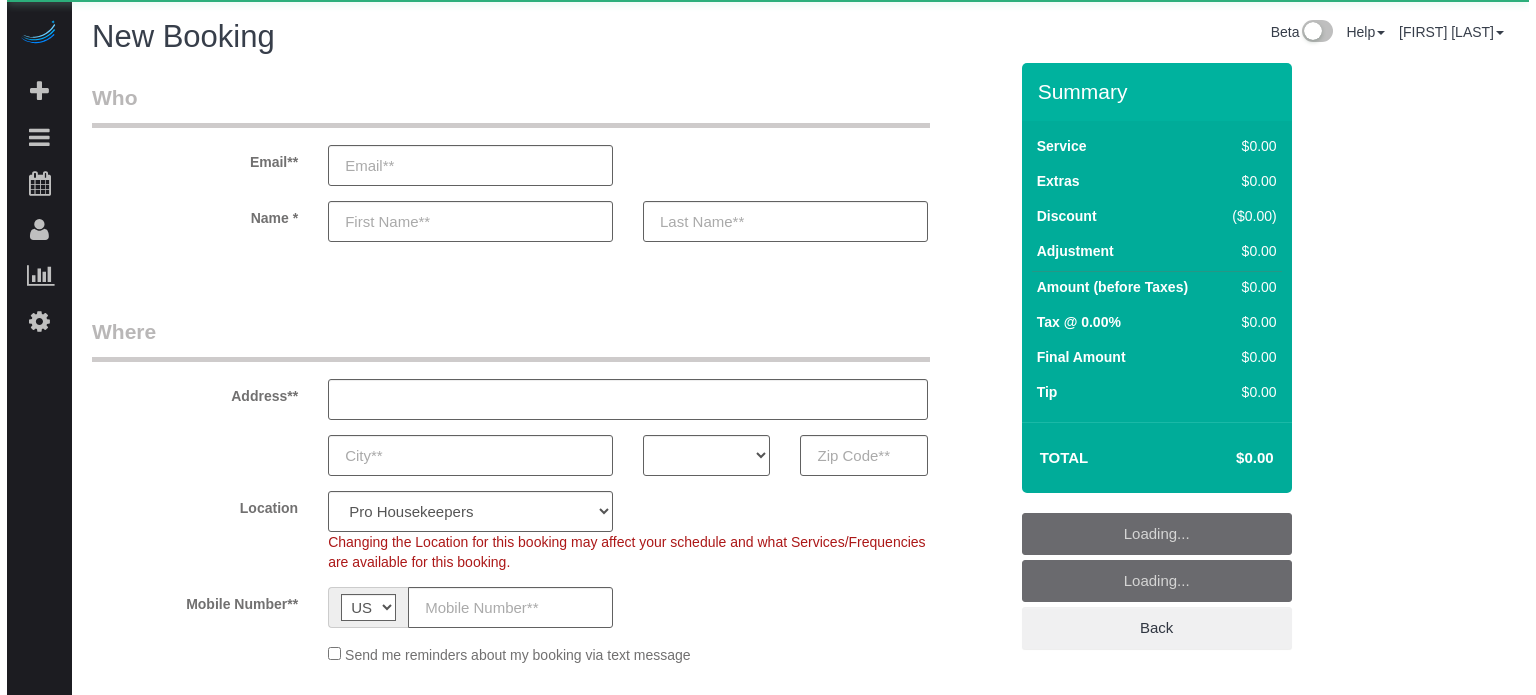 scroll, scrollTop: 0, scrollLeft: 0, axis: both 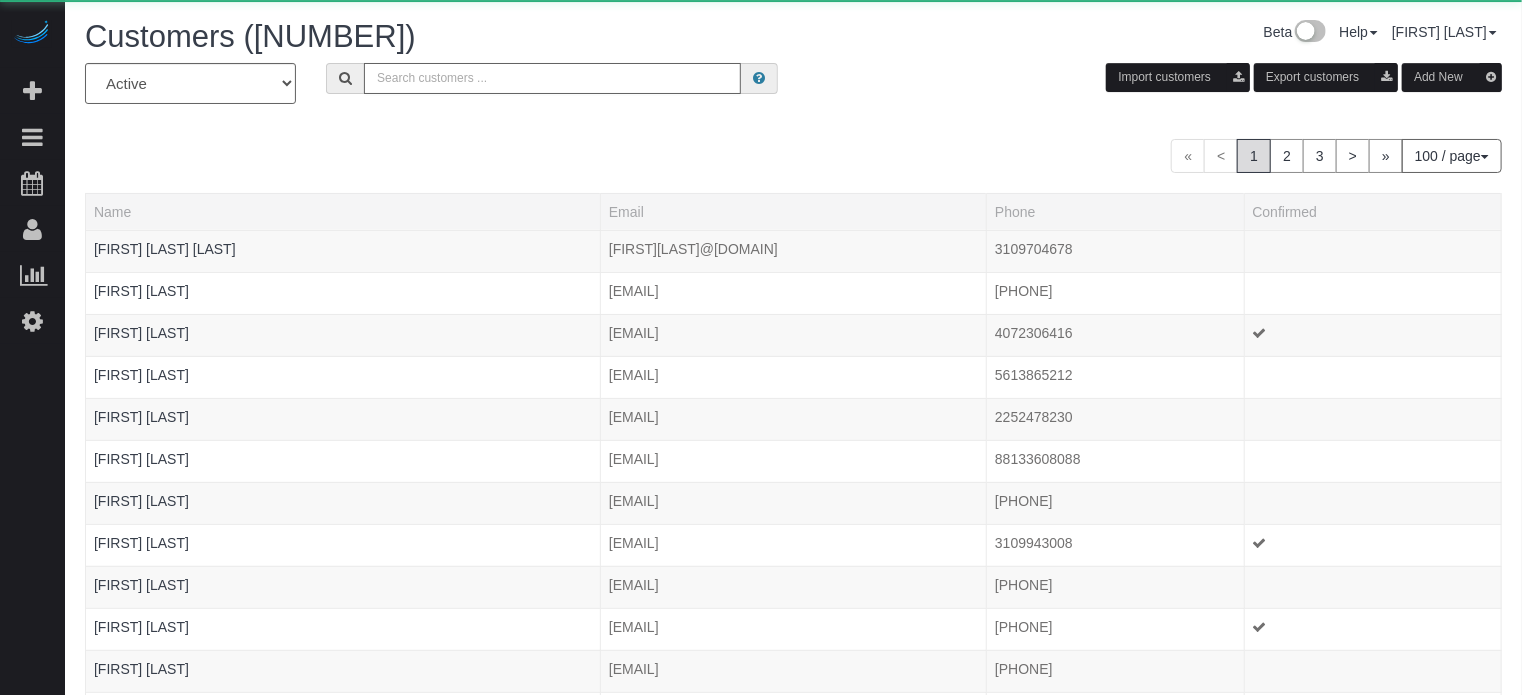 click at bounding box center [552, 78] 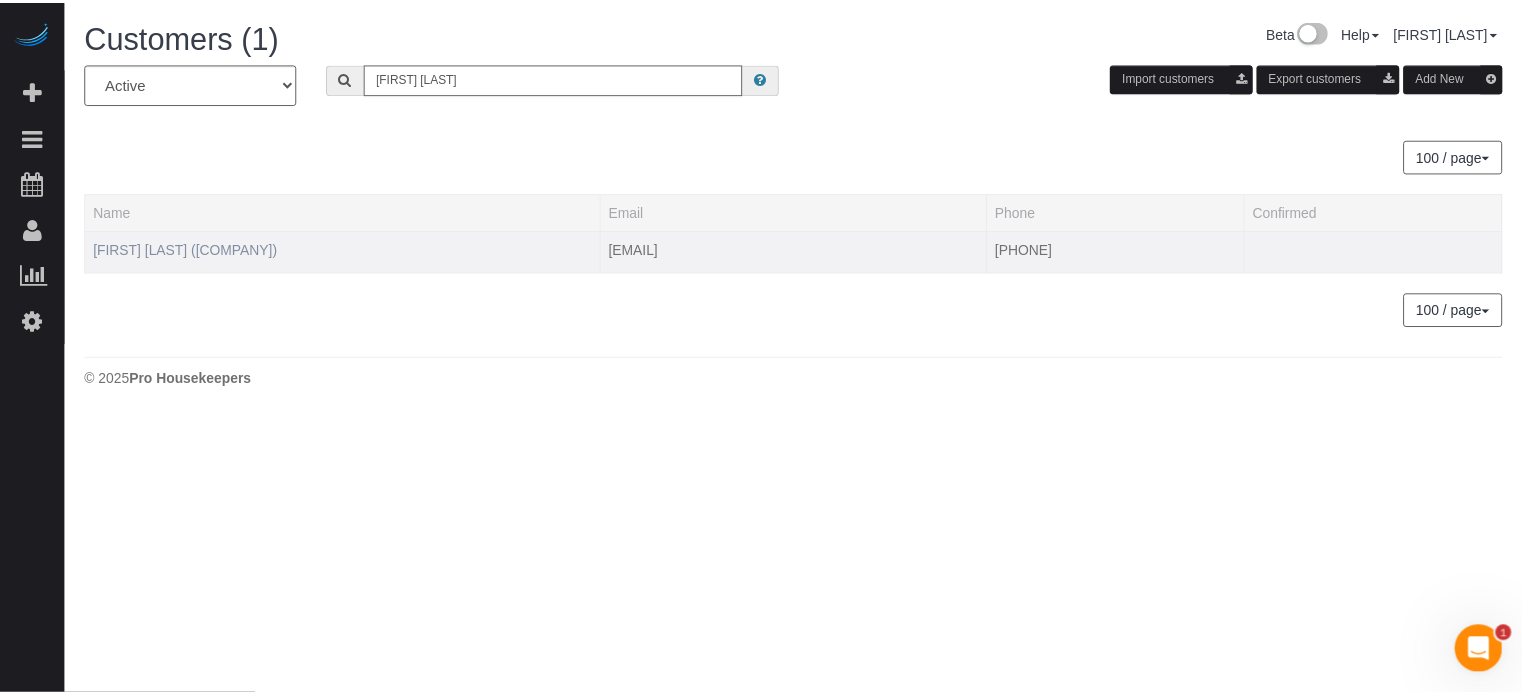 scroll, scrollTop: 0, scrollLeft: 0, axis: both 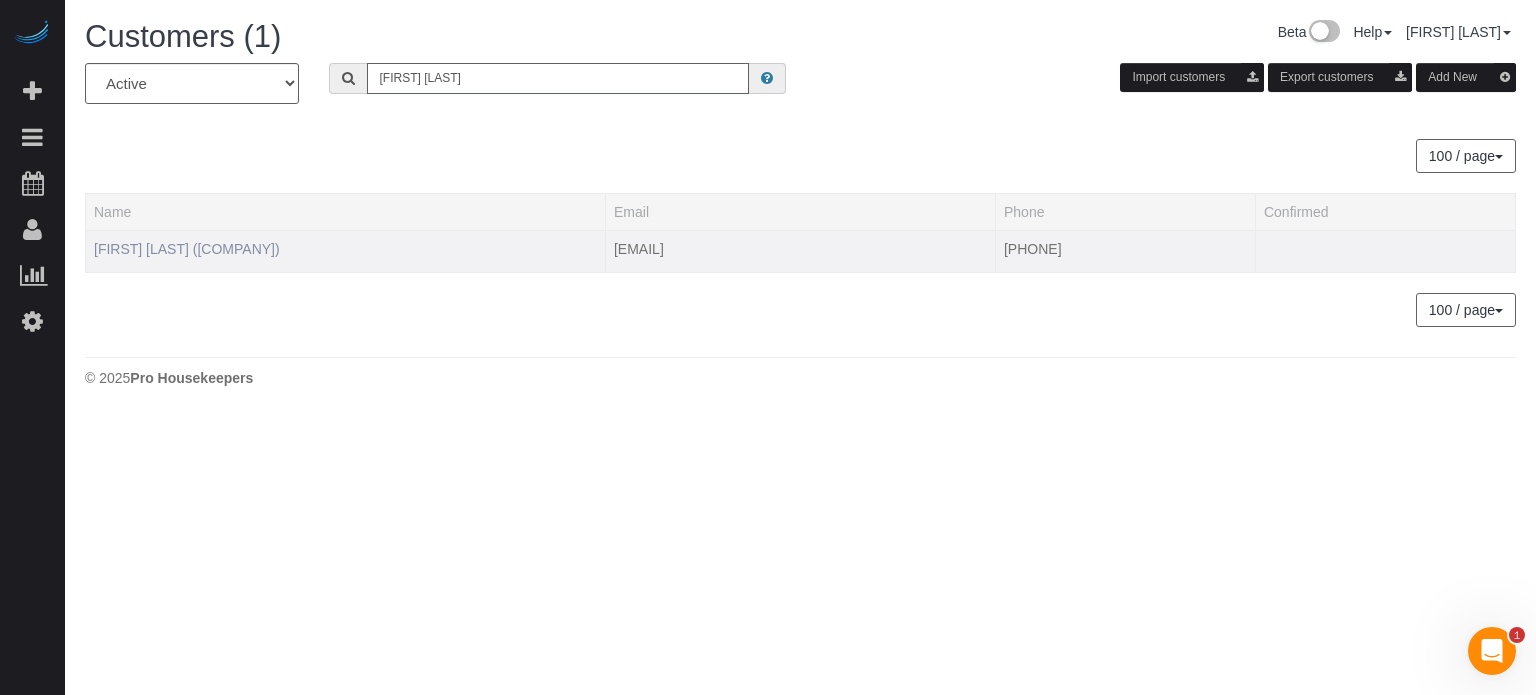 type on "[FIRST] [LAST]" 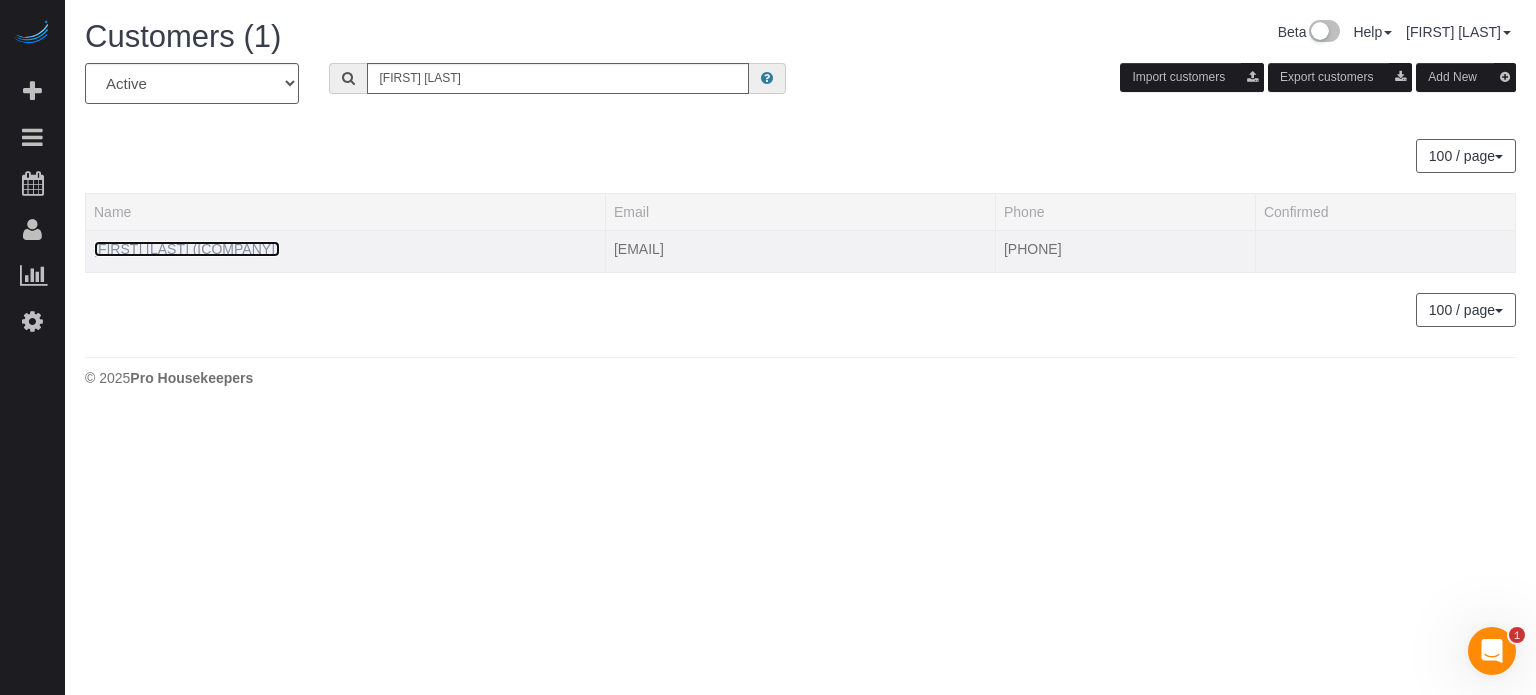 click on "[FIRST] [LAST] ([COMPANY])" at bounding box center [187, 249] 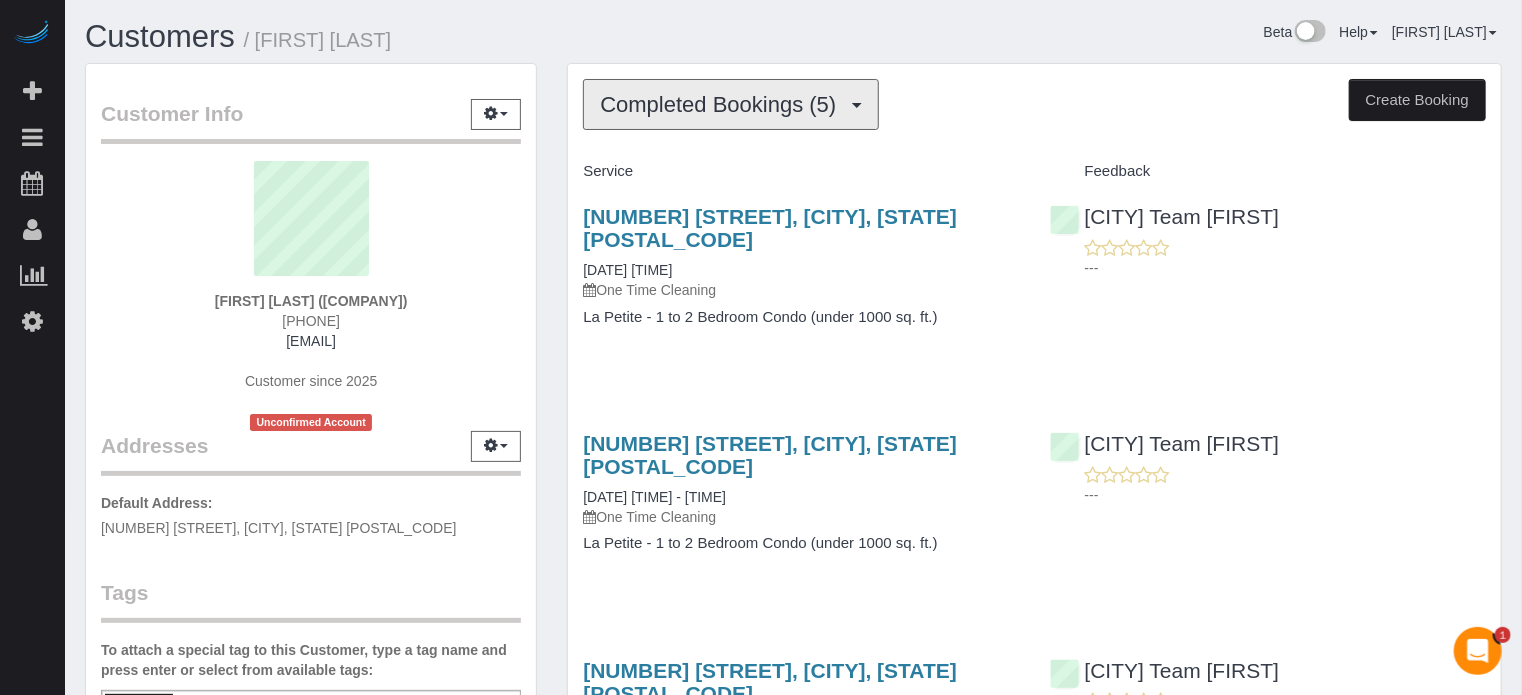 click on "Completed Bookings (5)" at bounding box center (731, 104) 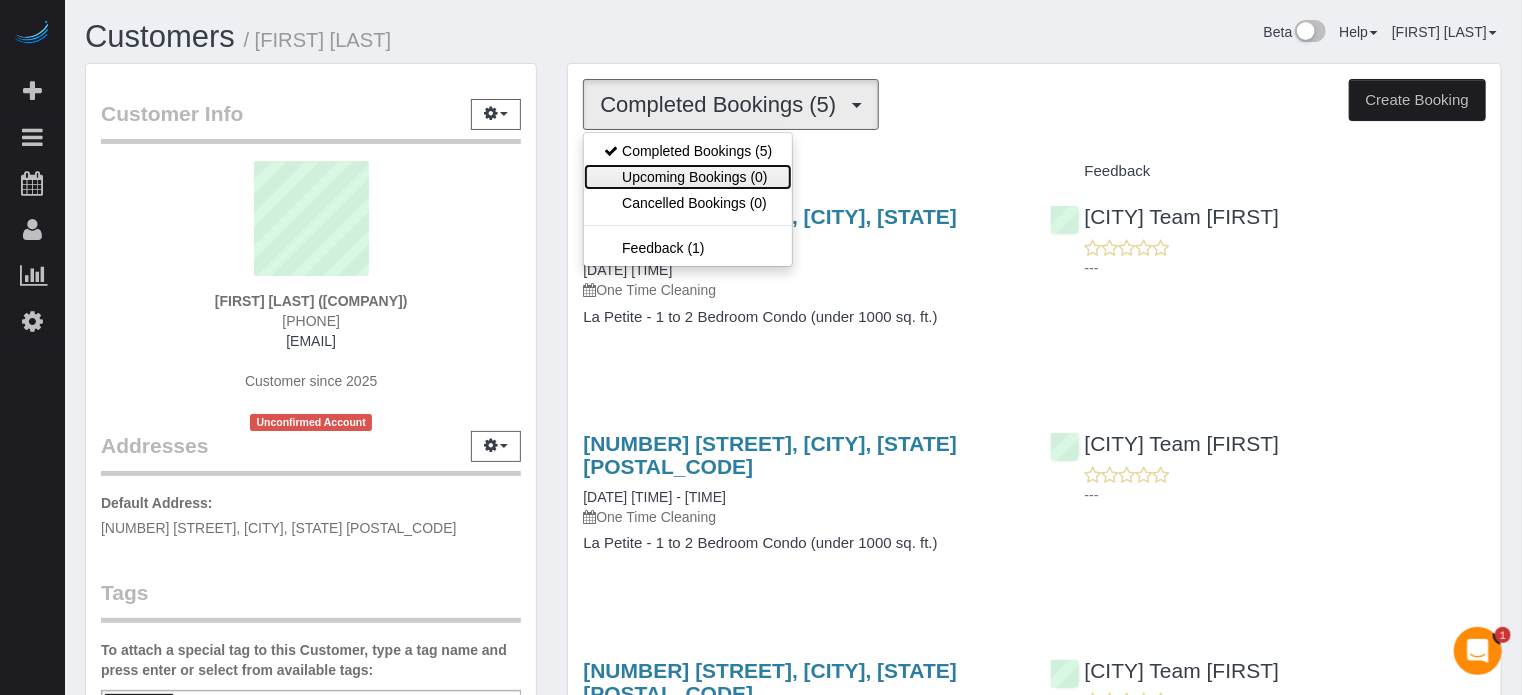 click on "Upcoming Bookings (0)" at bounding box center [688, 177] 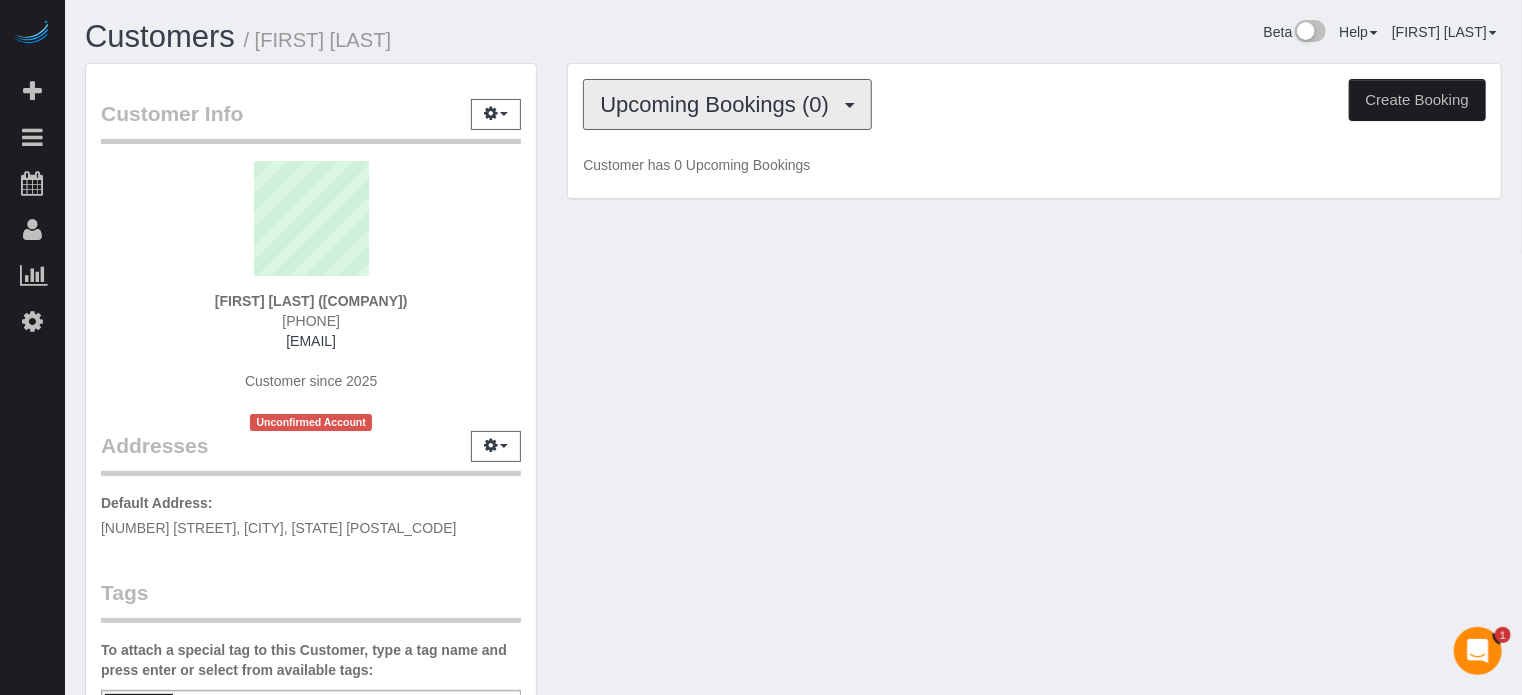 click on "Upcoming Bookings (0)" at bounding box center (719, 104) 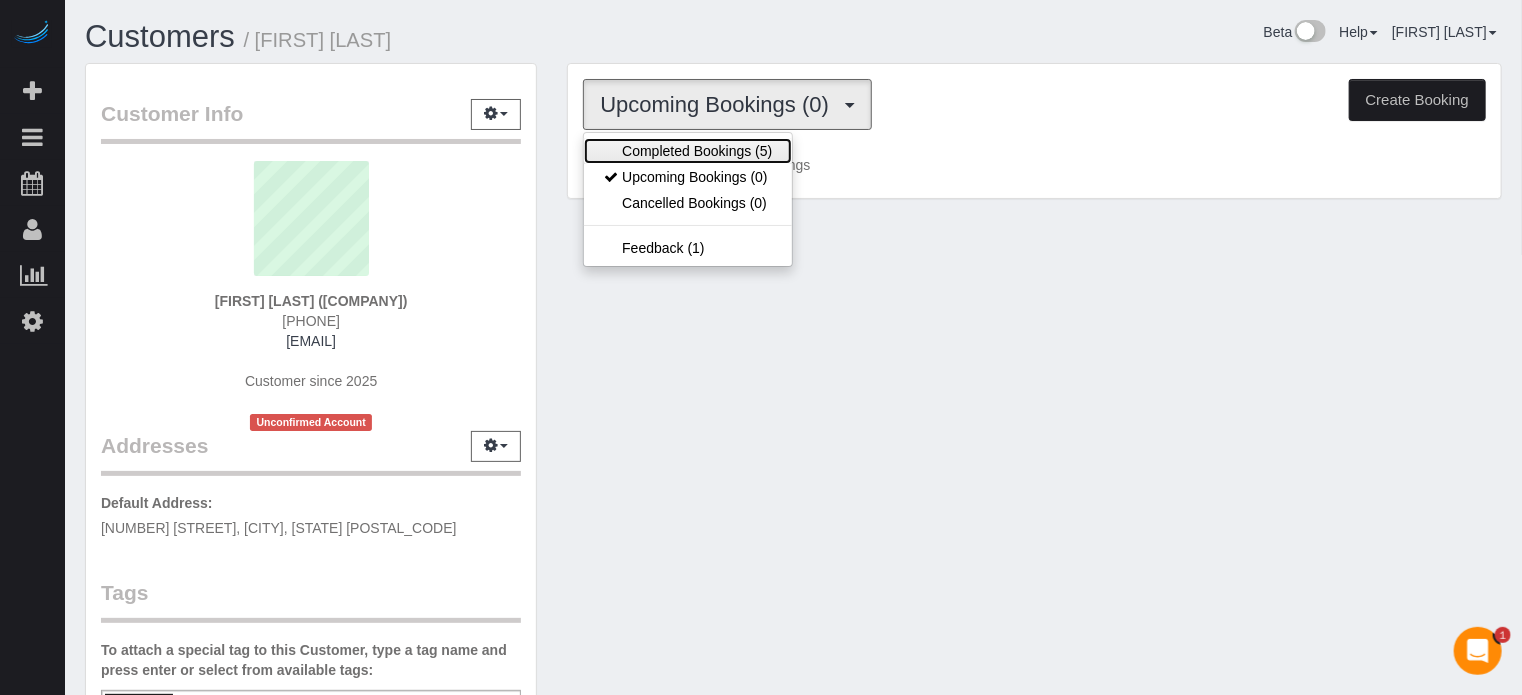 click on "Completed Bookings (5)" at bounding box center [688, 151] 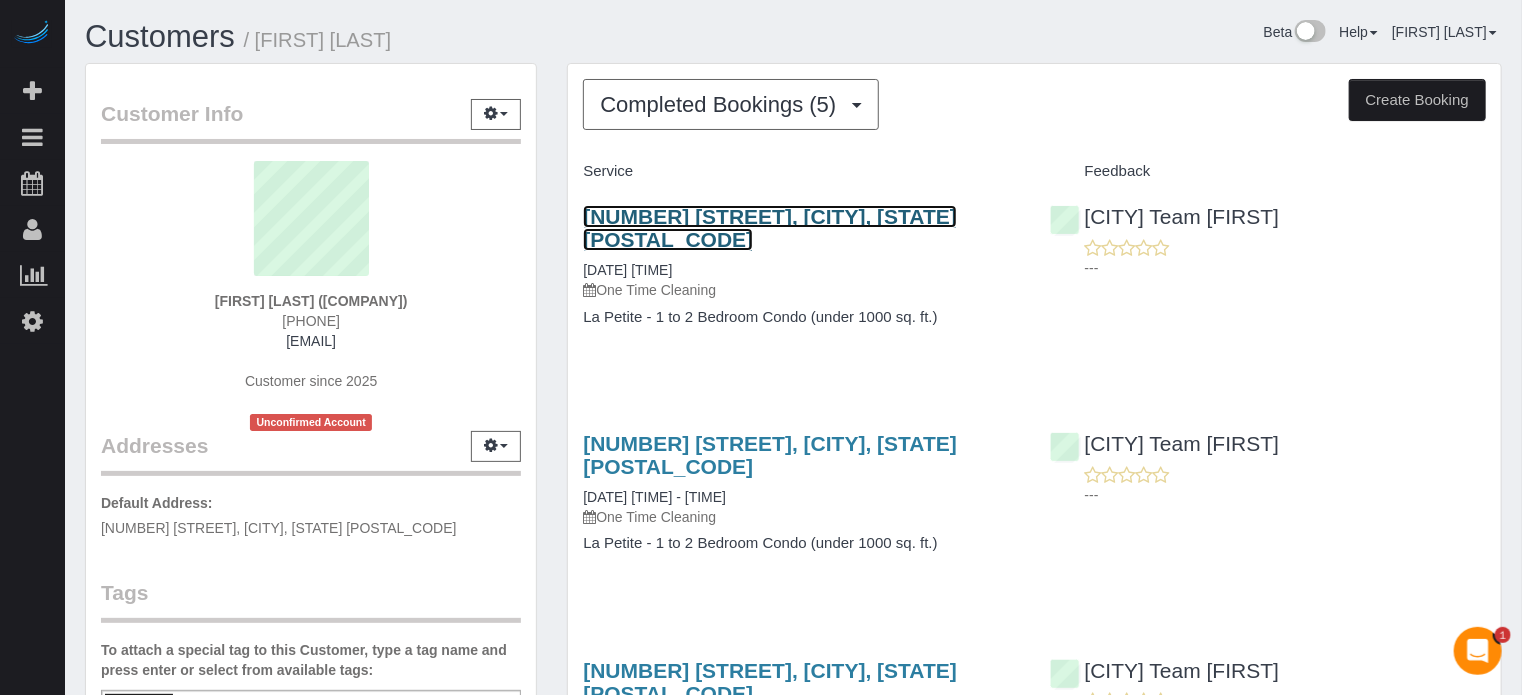 click on "[NUMBER] [STREET], [CITY], [STATE] [POSTAL_CODE]" at bounding box center (770, 228) 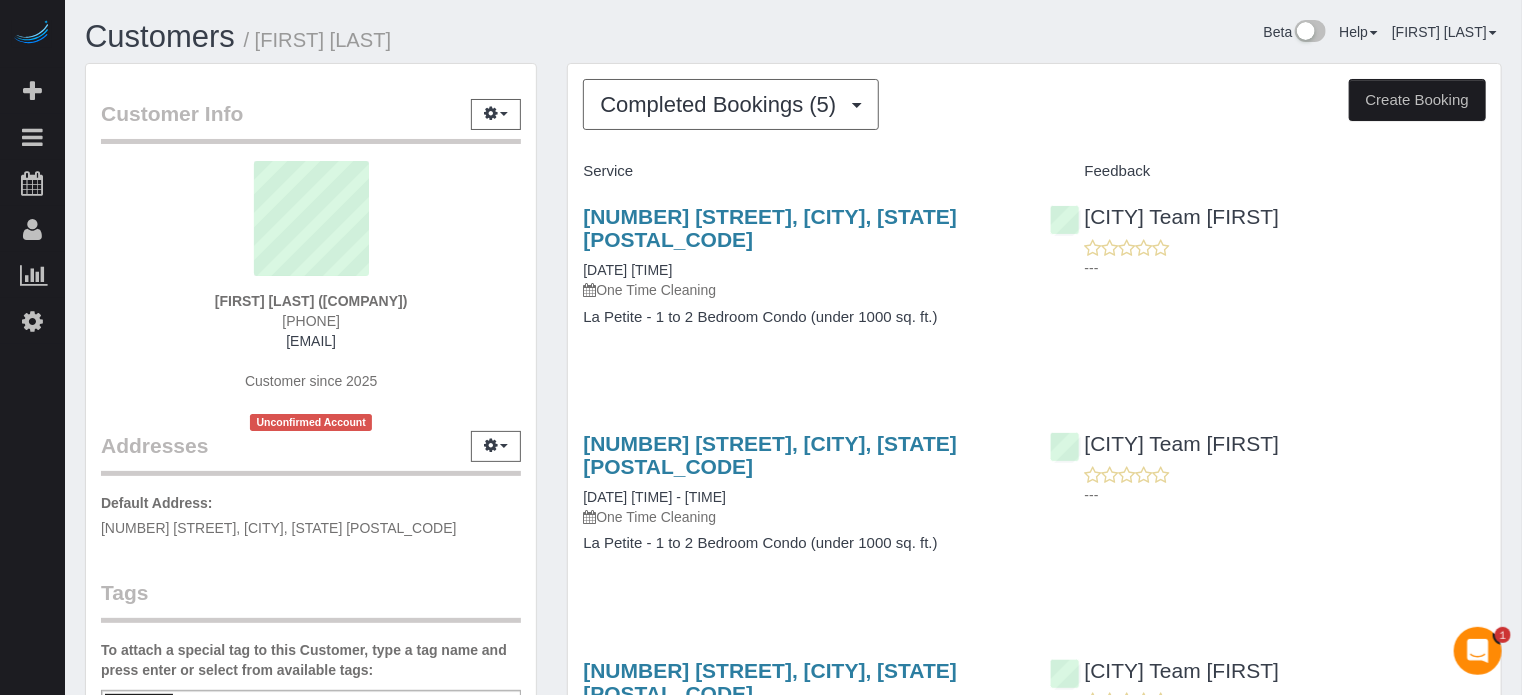 click on "Completed Bookings ([NUMBER])
Completed Bookings ([NUMBER])
Upcoming Bookings ([NUMBER])
Cancelled Bookings ([NUMBER])
Feedback ([NUMBER])
Create Booking
Service
Feedback
[NUMBER] [STREET], [CITY], [STATE] [POSTAL_CODE]" at bounding box center [1034, 710] 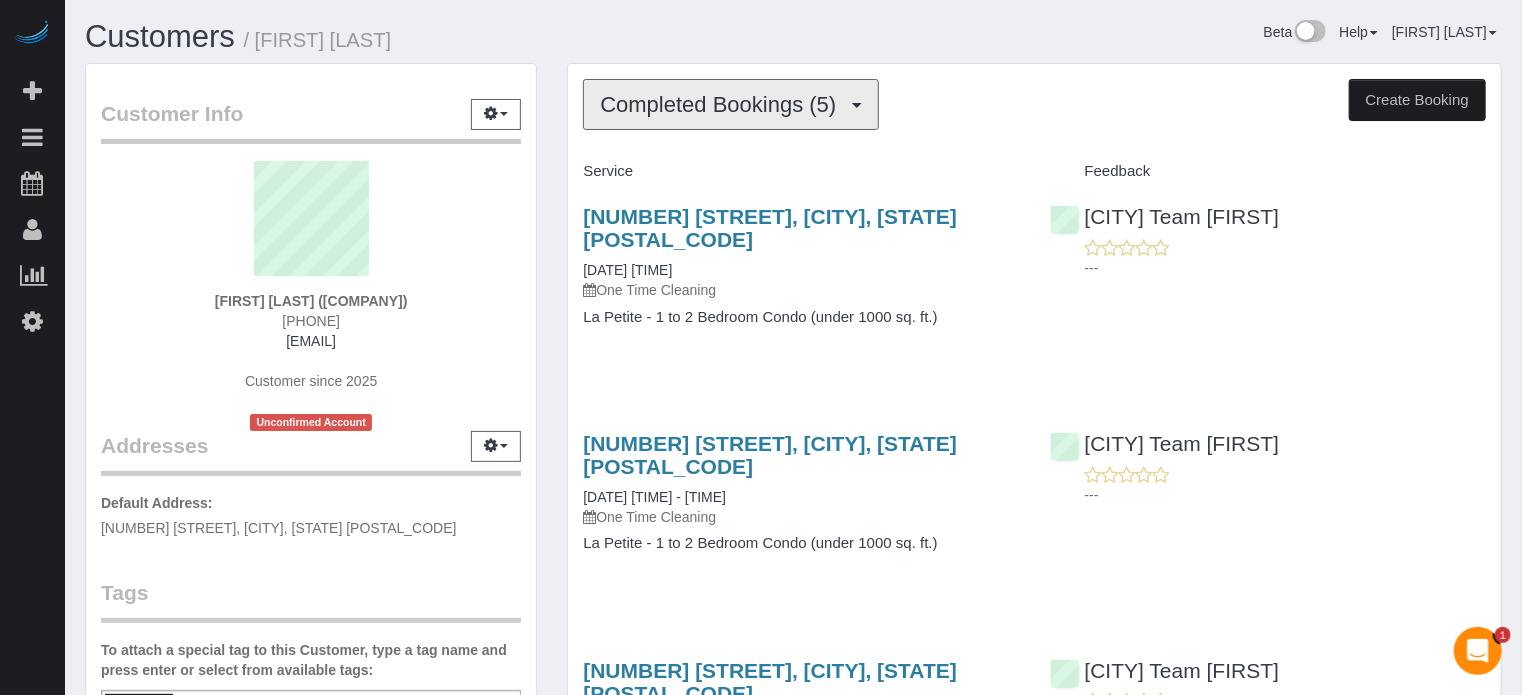 click on "Completed Bookings (5)" at bounding box center (723, 104) 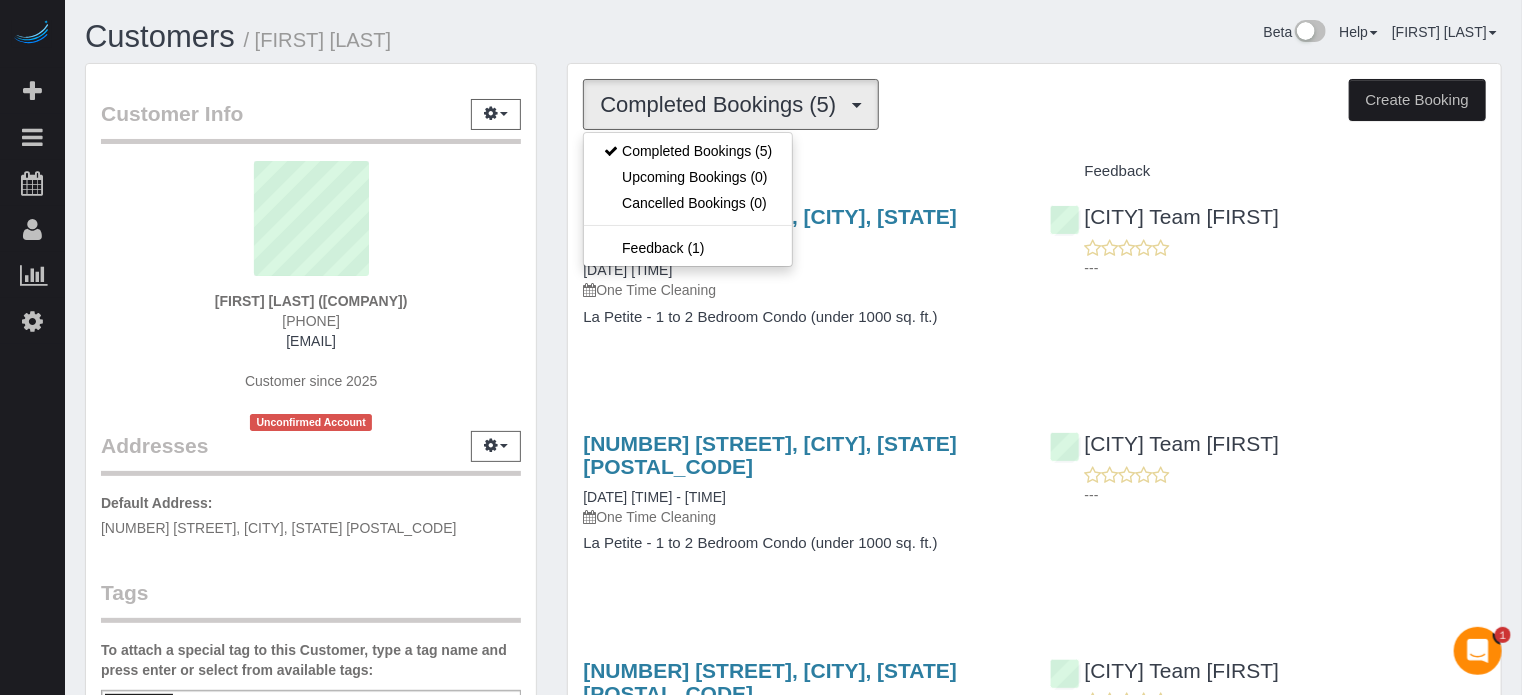 click on "Completed Bookings (5)" at bounding box center (723, 104) 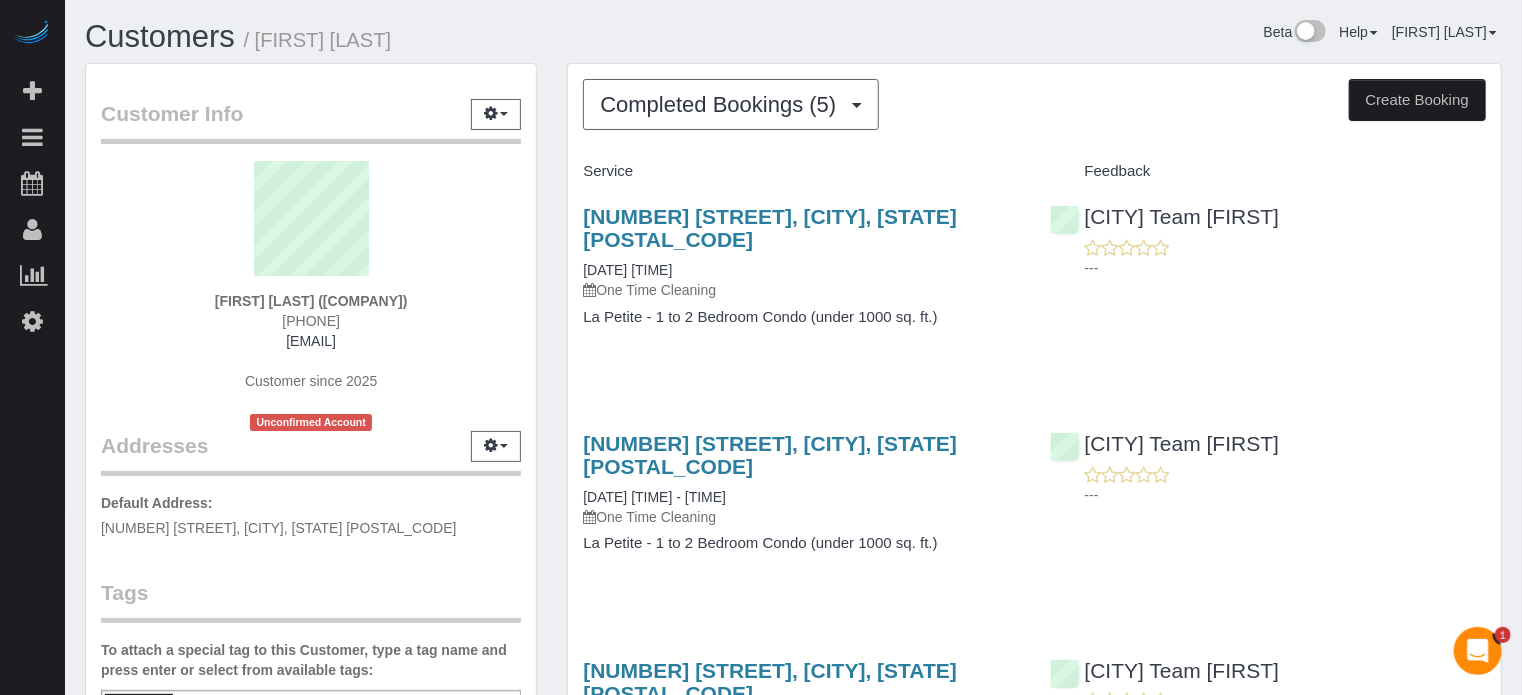drag, startPoint x: 1460, startPoint y: 424, endPoint x: 1373, endPoint y: 199, distance: 241.23433 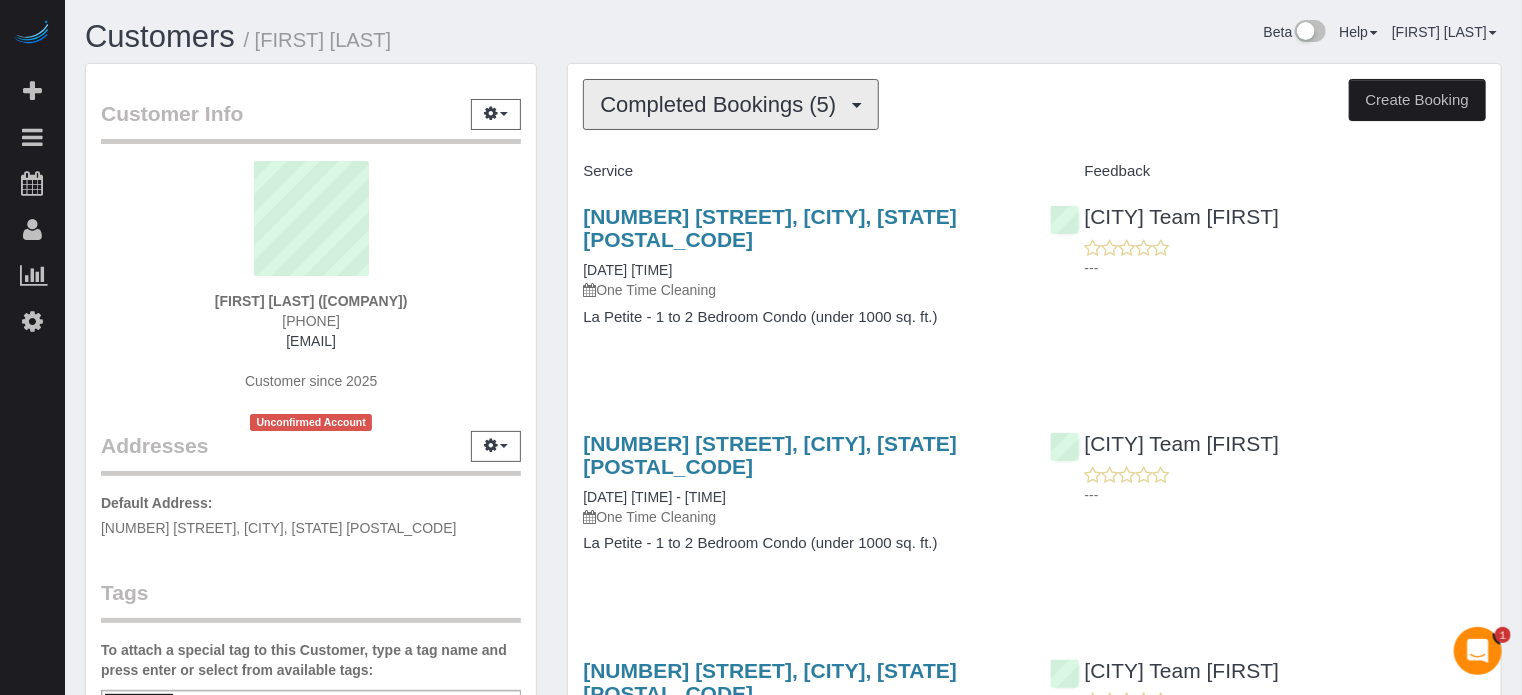 click on "Completed Bookings (5)" at bounding box center [723, 104] 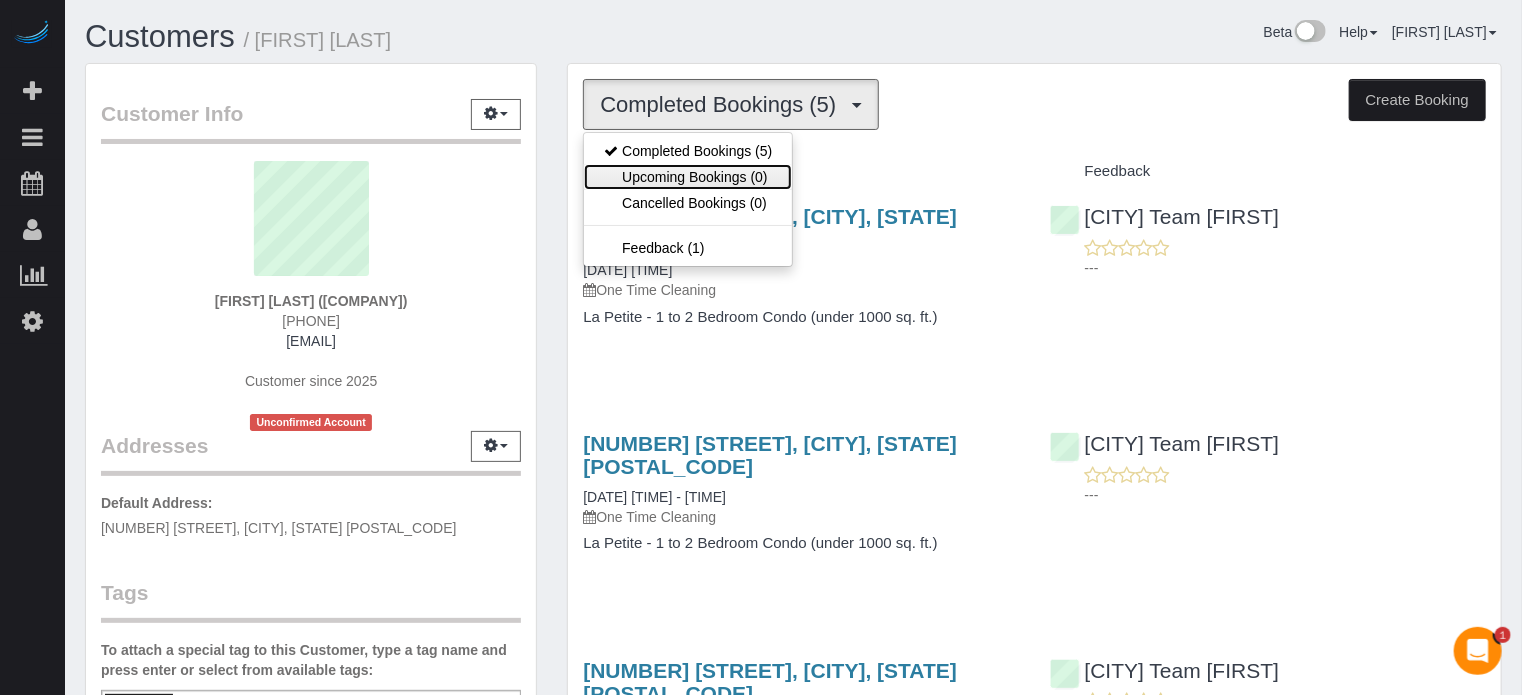 click on "Upcoming Bookings (0)" at bounding box center [688, 177] 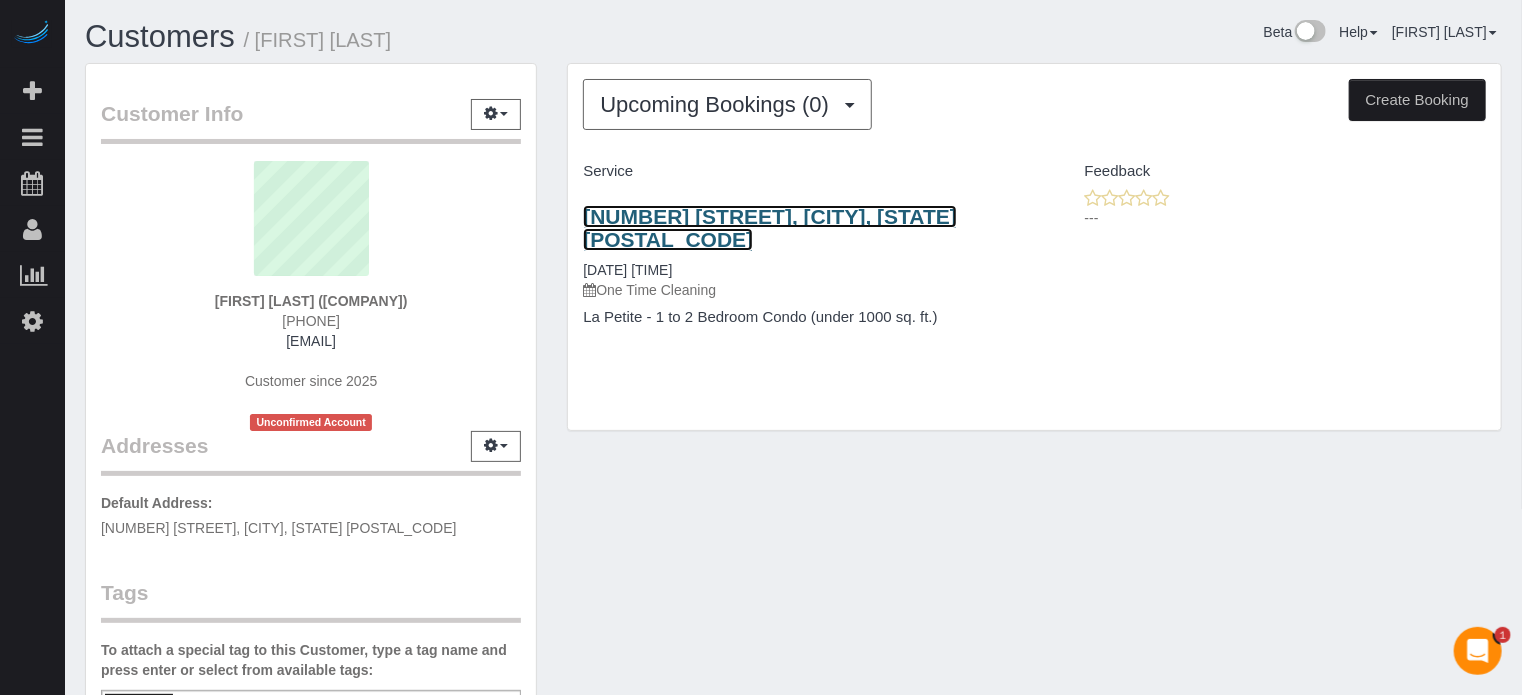 click on "12235 N. Augusta Drive, Sun City, AZ 85339" at bounding box center (770, 228) 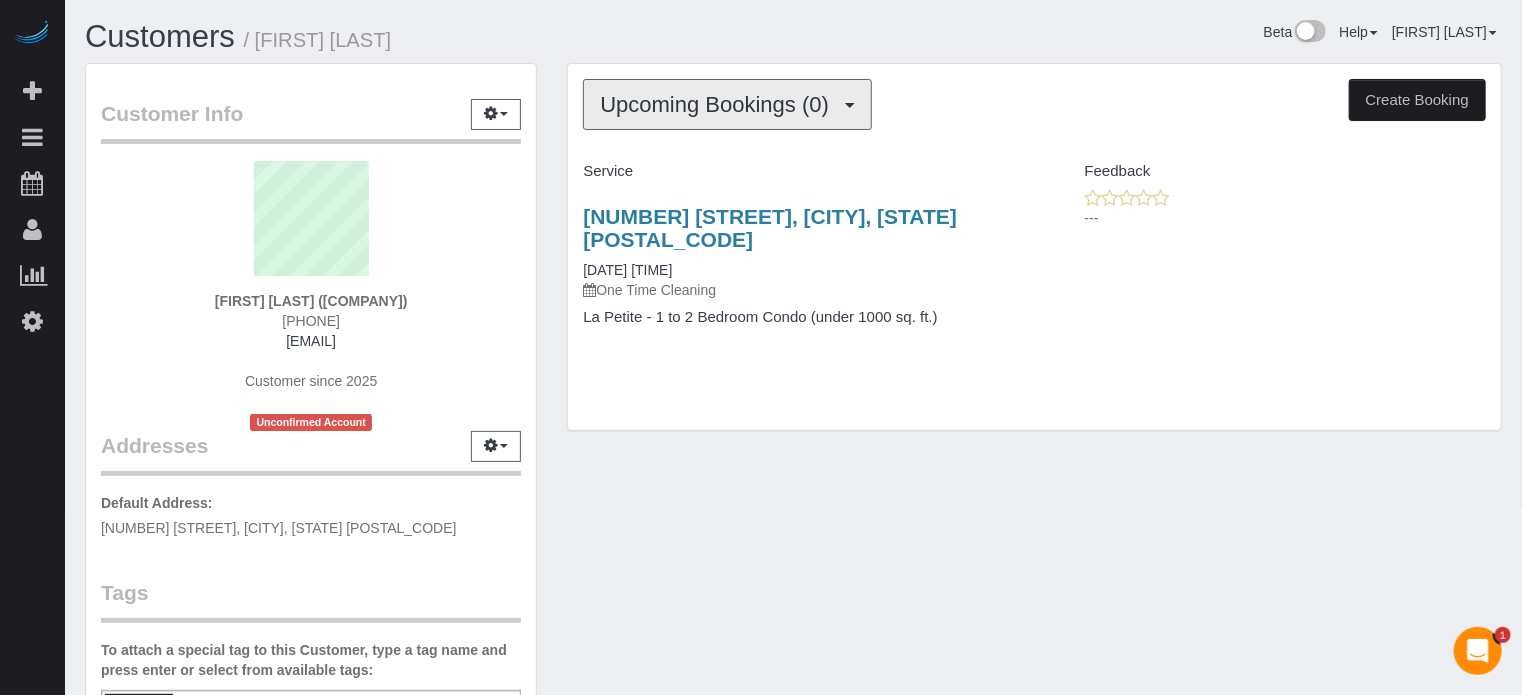 click on "Upcoming Bookings (0)" at bounding box center [719, 104] 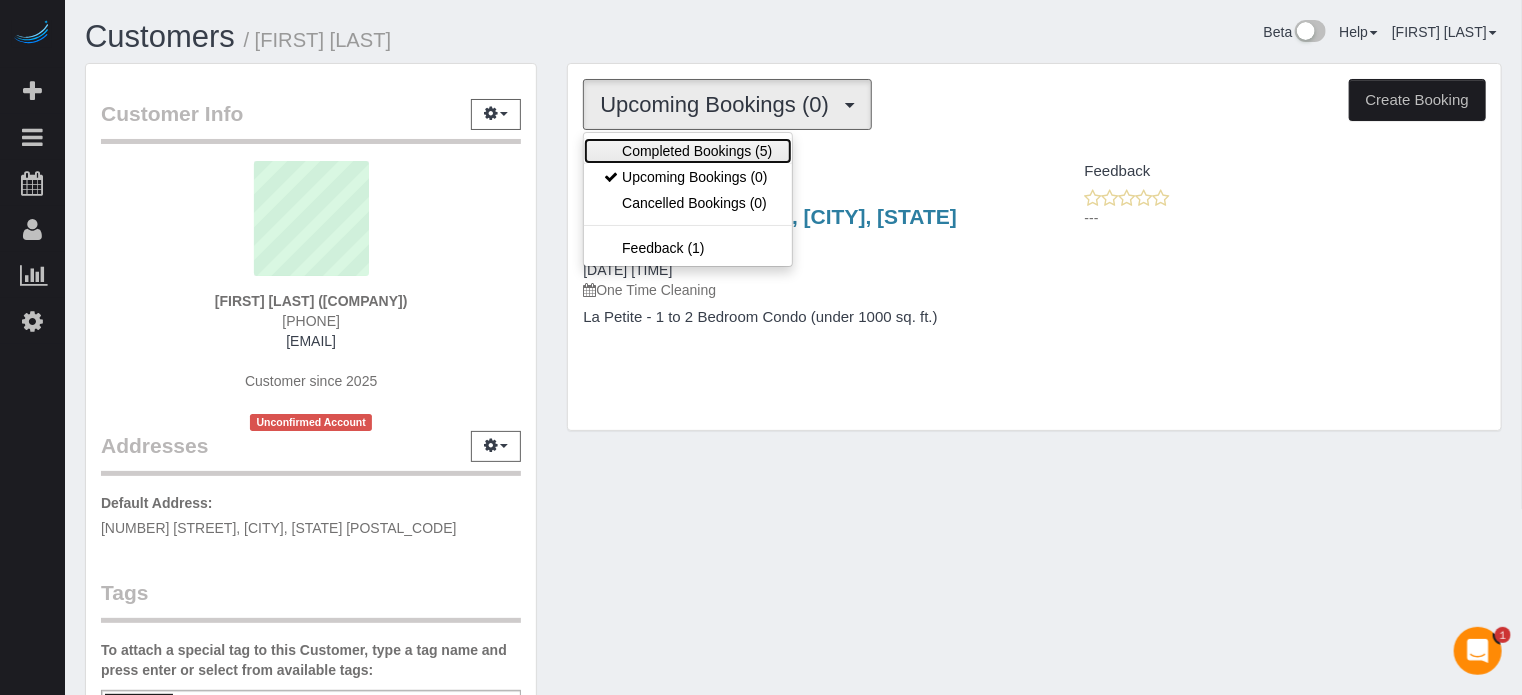 click on "Completed Bookings (5)" at bounding box center (688, 151) 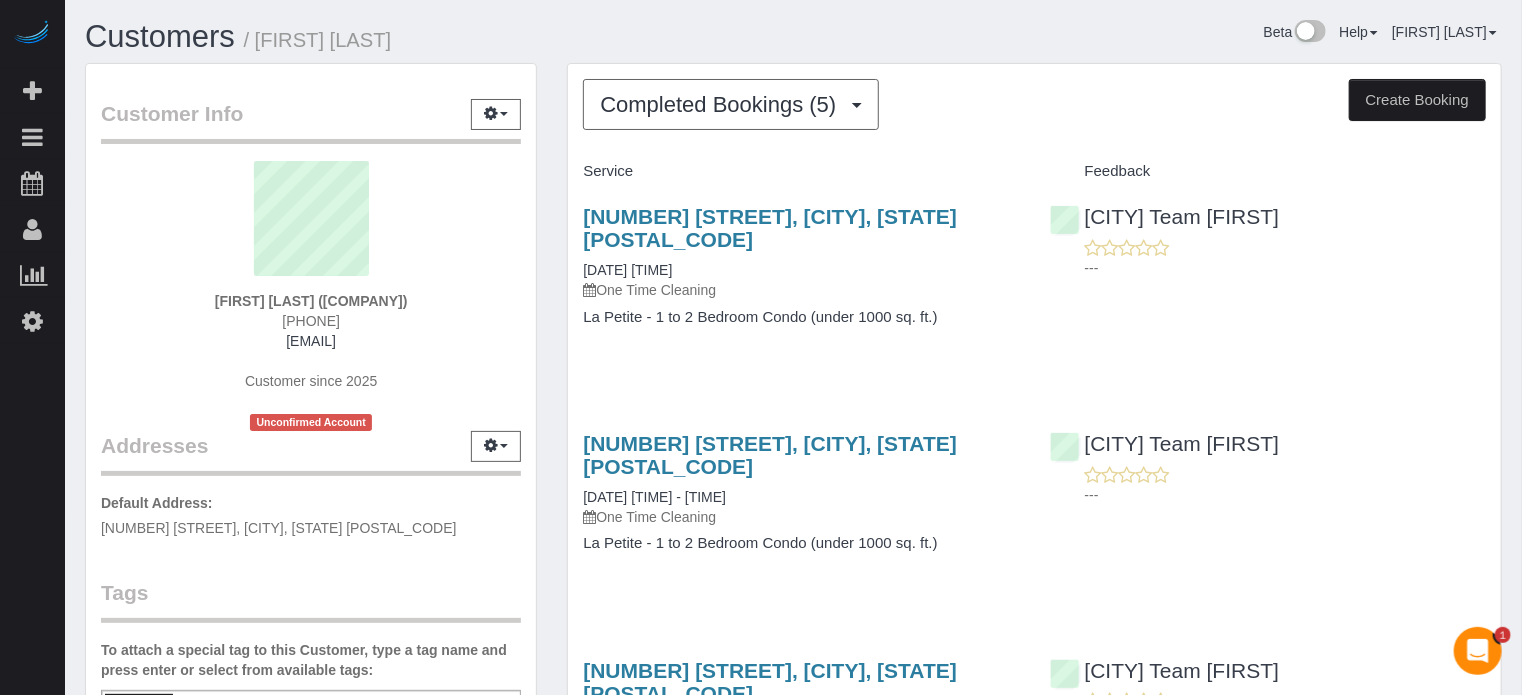 click on "Completed Bookings (5)
Completed Bookings (5)
Upcoming Bookings (0)
Cancelled Bookings (0)
Feedback (1)
Create Booking
Service
Feedback
12235 N. Augusta Drive, Sun City, AZ 85339" at bounding box center (1034, 710) 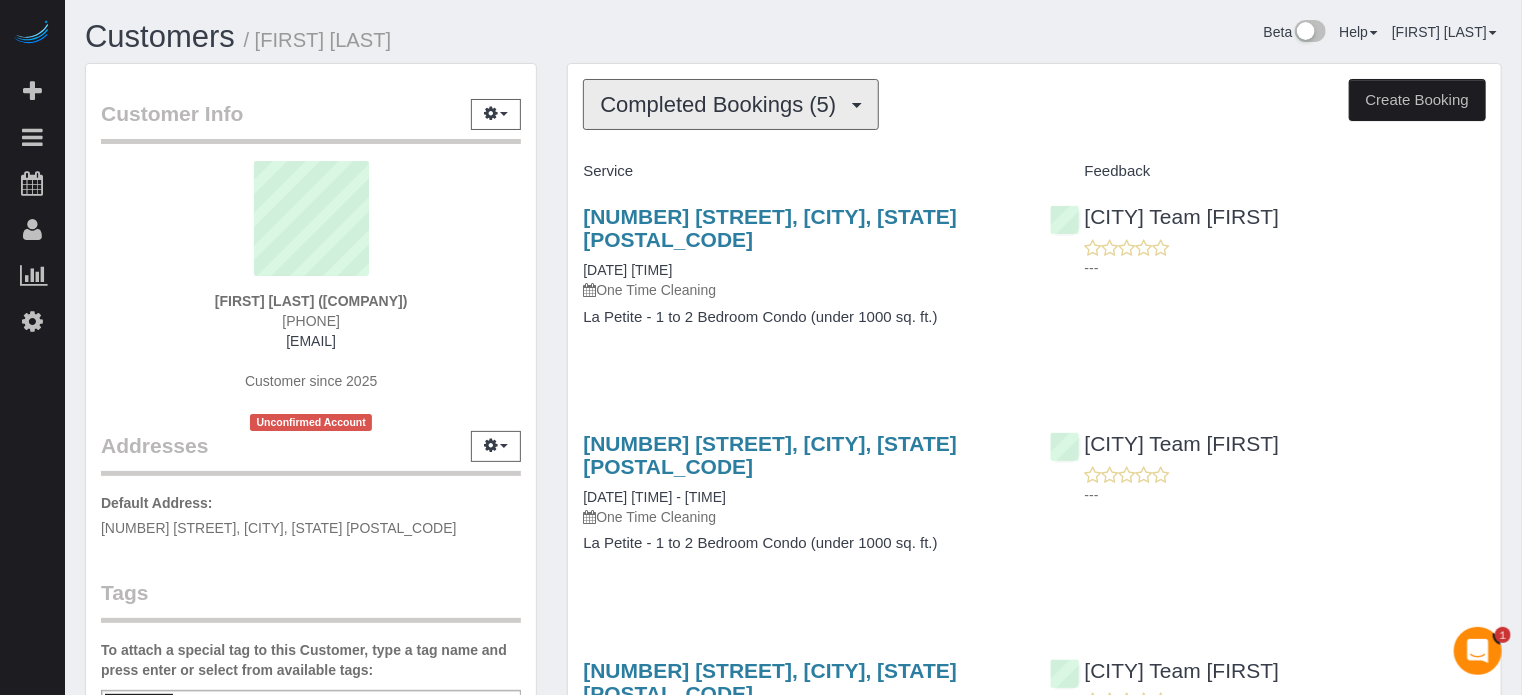 click on "Completed Bookings (5)" at bounding box center [723, 104] 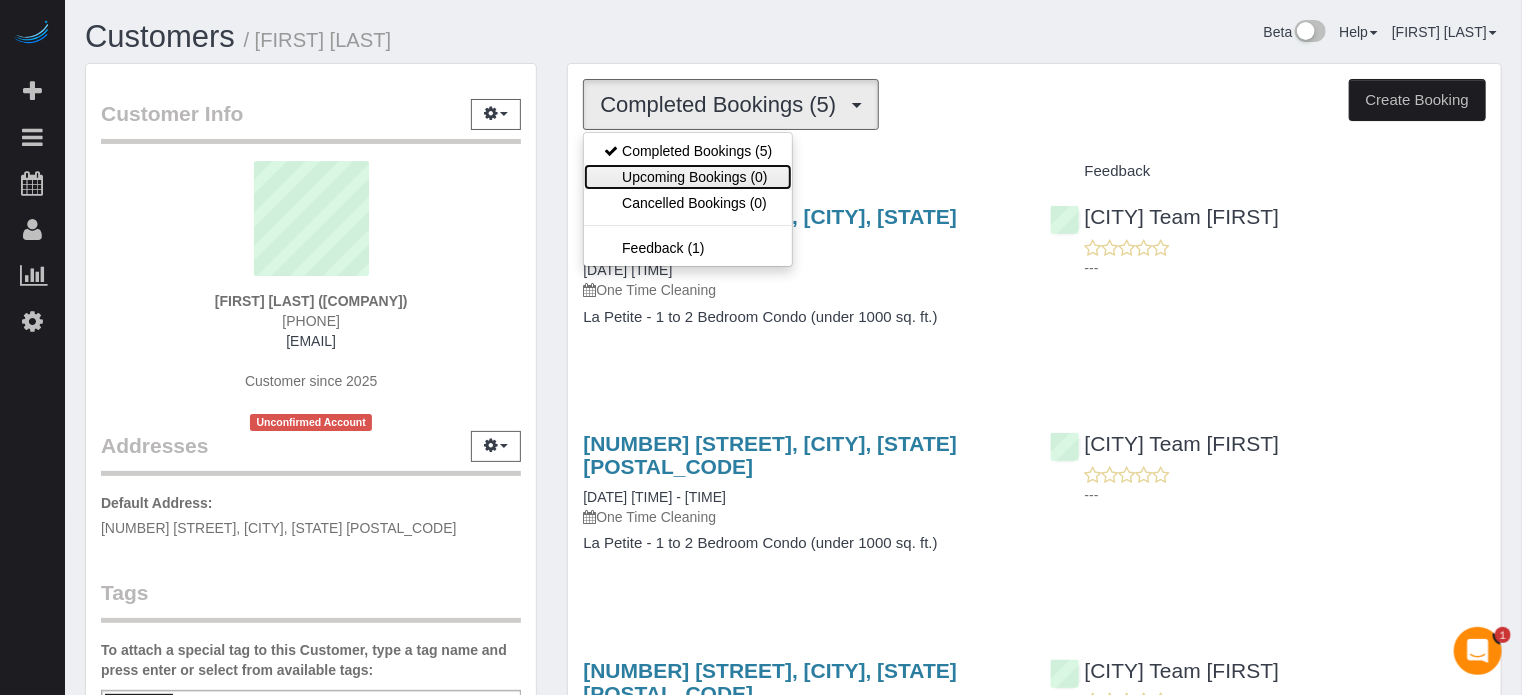 click on "Upcoming Bookings (0)" at bounding box center [688, 177] 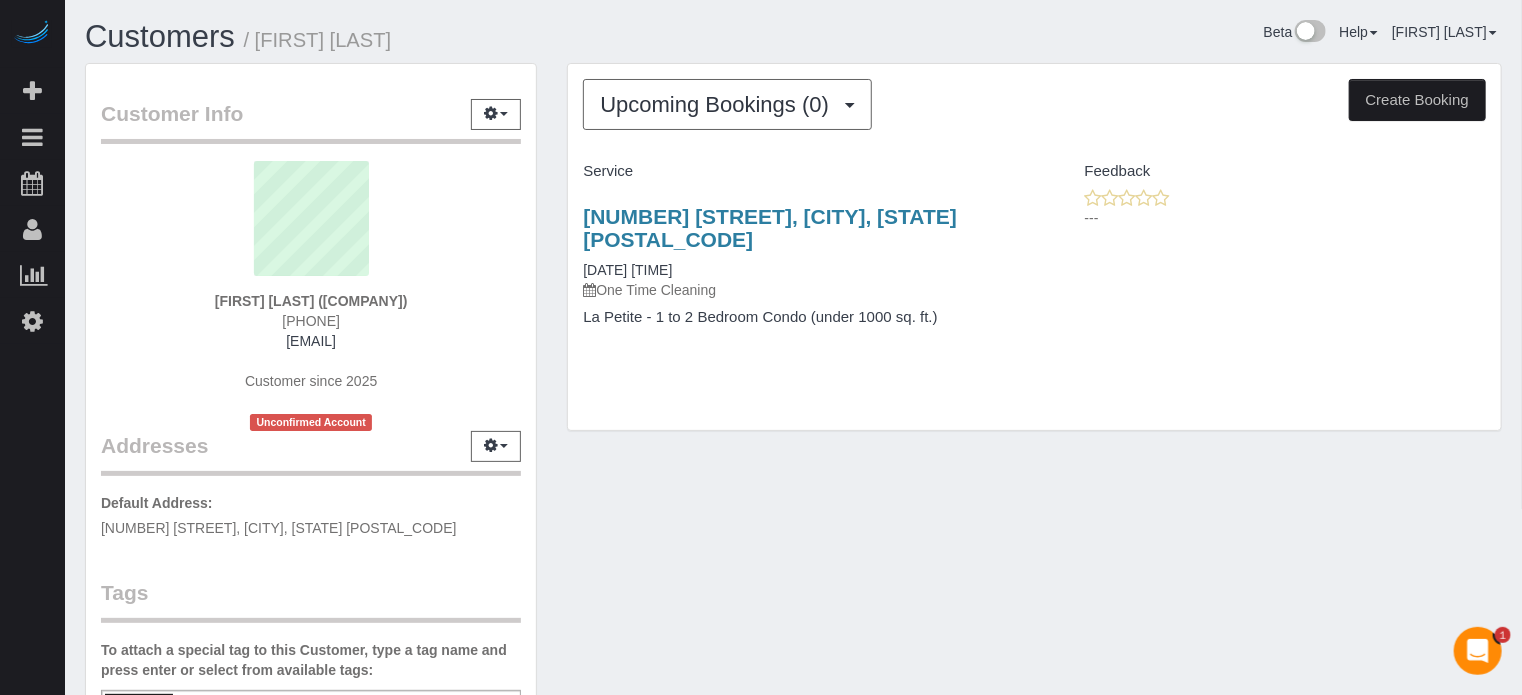 click on "Upcoming Bookings (0)
Completed Bookings (5)
Upcoming Bookings (0)
Cancelled Bookings (0)
Feedback (1)
Create Booking
Service
Feedback
12235 N. Augusta Drive, Sun City, AZ 85339" at bounding box center [1034, 257] 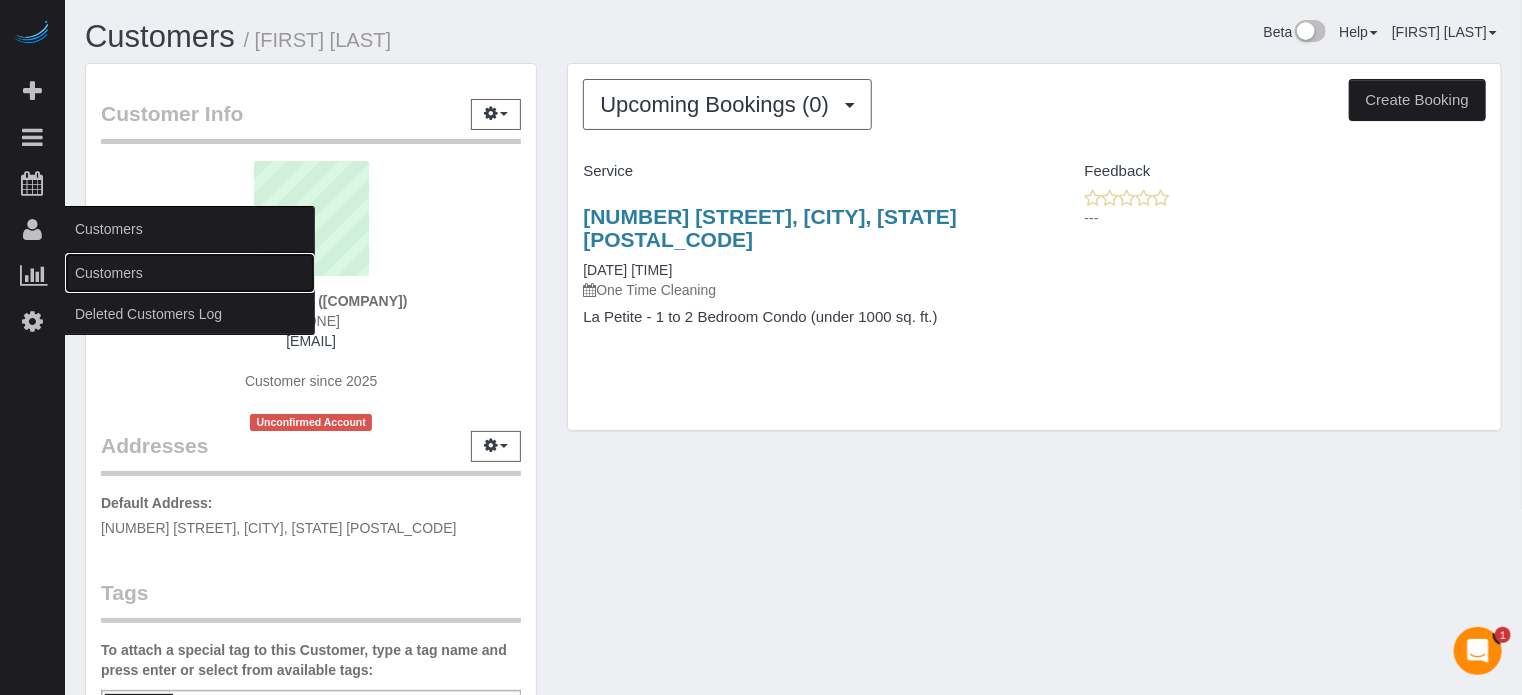 click on "Customers" at bounding box center [190, 273] 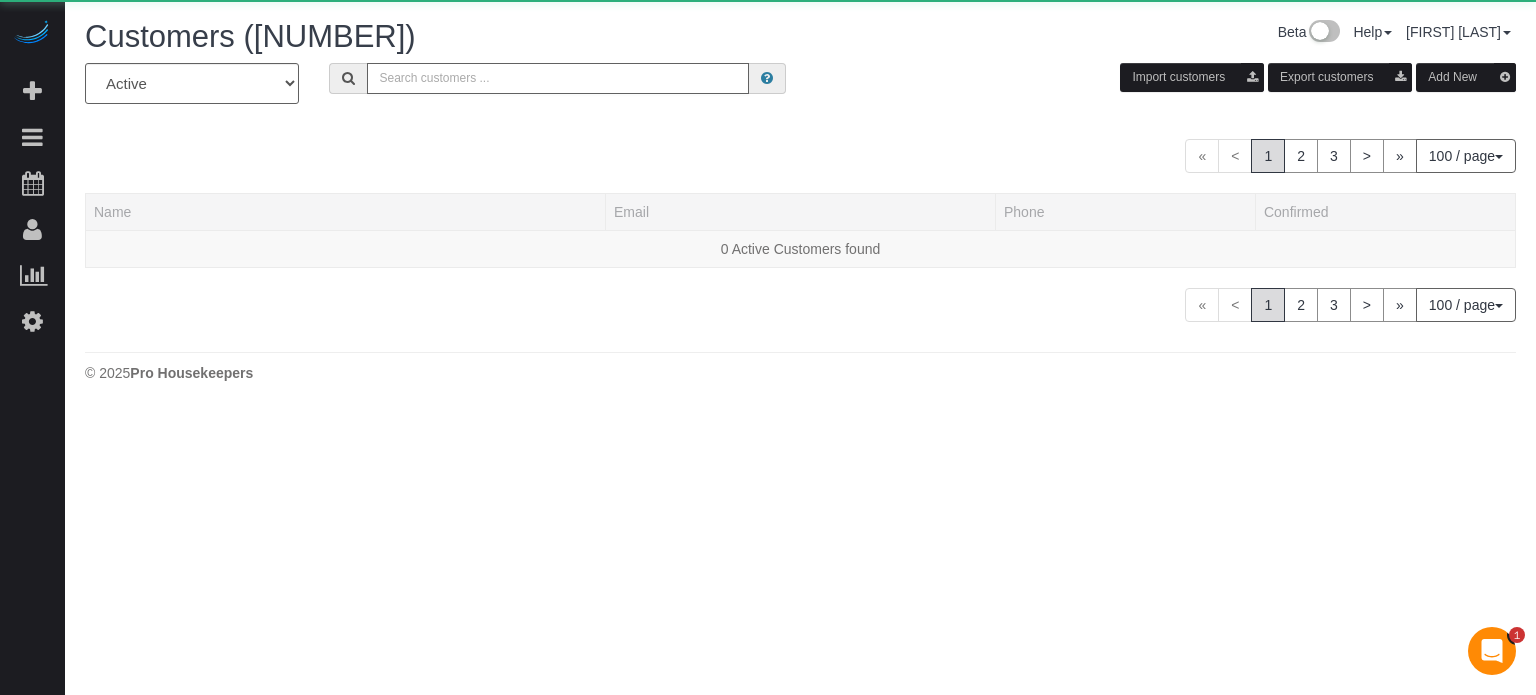 click at bounding box center (558, 78) 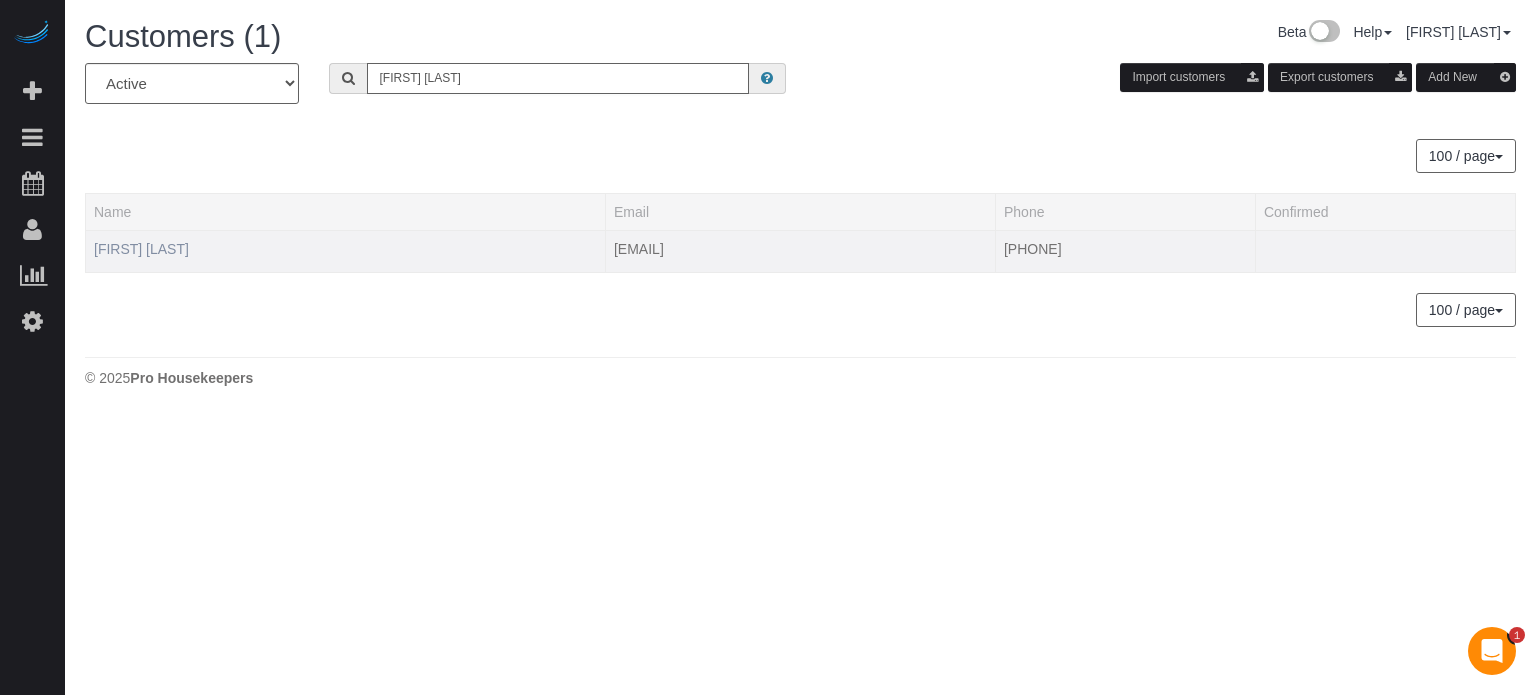 type on "tequira hol" 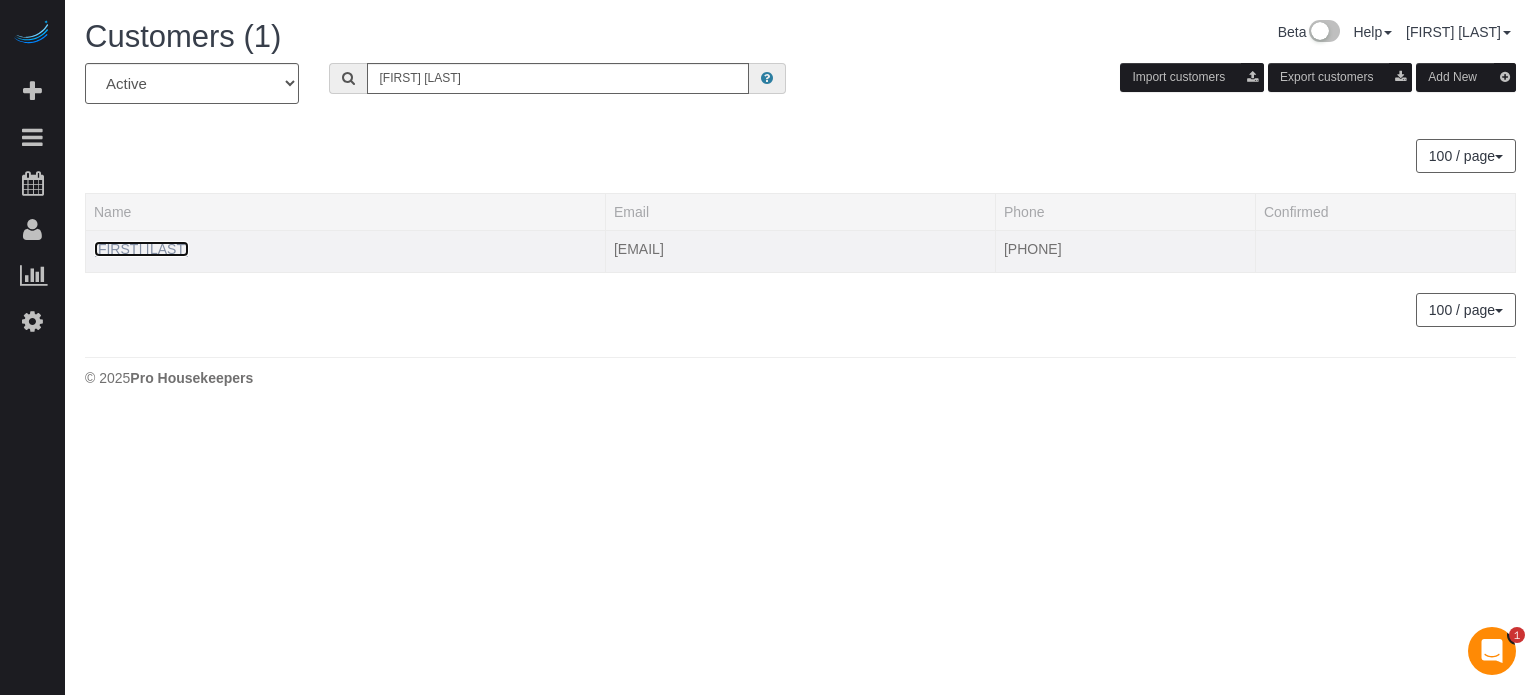 click on "TEQUIRA HOLMES" at bounding box center [141, 249] 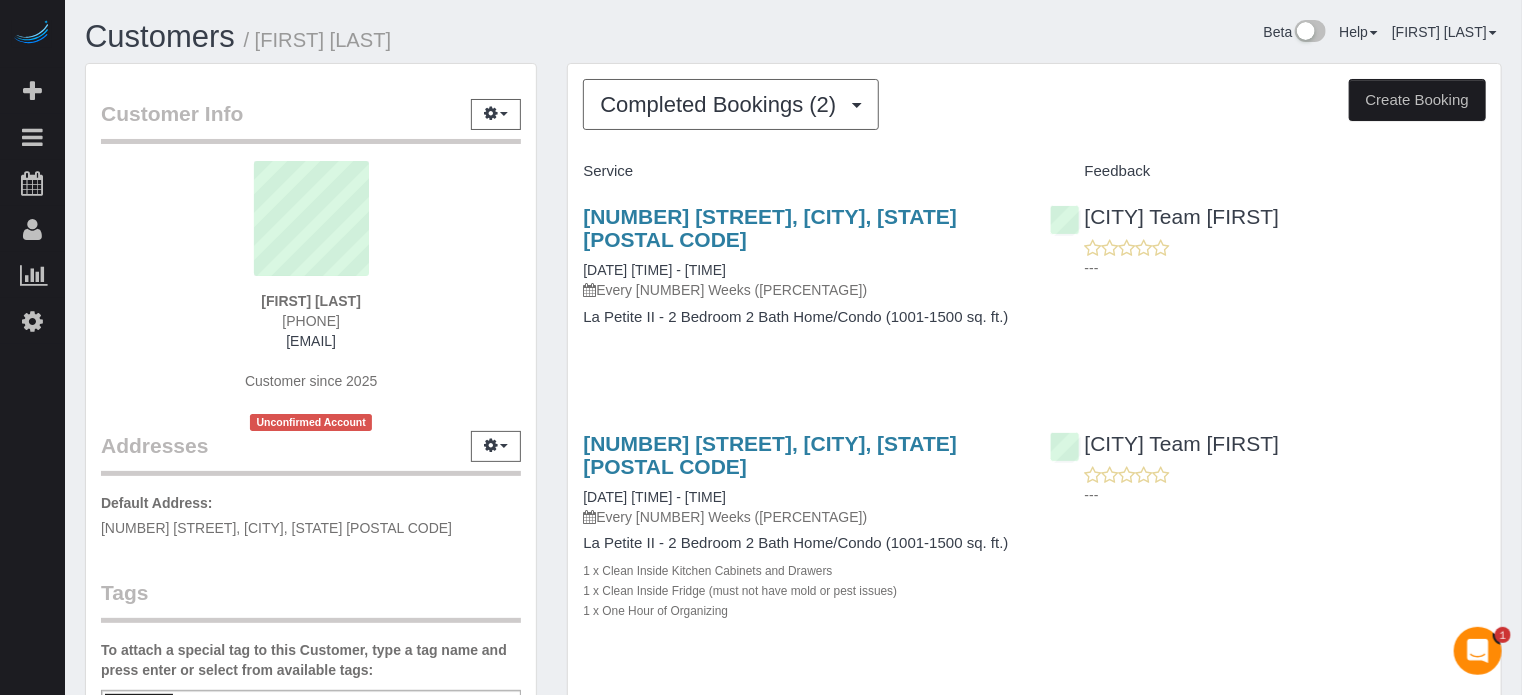 click on "Service
Feedback
1318 W 25th St, Riviera Beach, FL 33404
06/30/2025 10:00AM - 11:00AM
Every 2 Weeks (15%)
La Petite II - 2 Bedroom 2 Bath Home/Condo (1001-1500 sq. ft.)
Palm Beach Team Ulises
---
1318 W 25th St, Riviera Beach, FL 33404
06/02/2025 10:00AM - 11:00AM" at bounding box center (1034, 407) 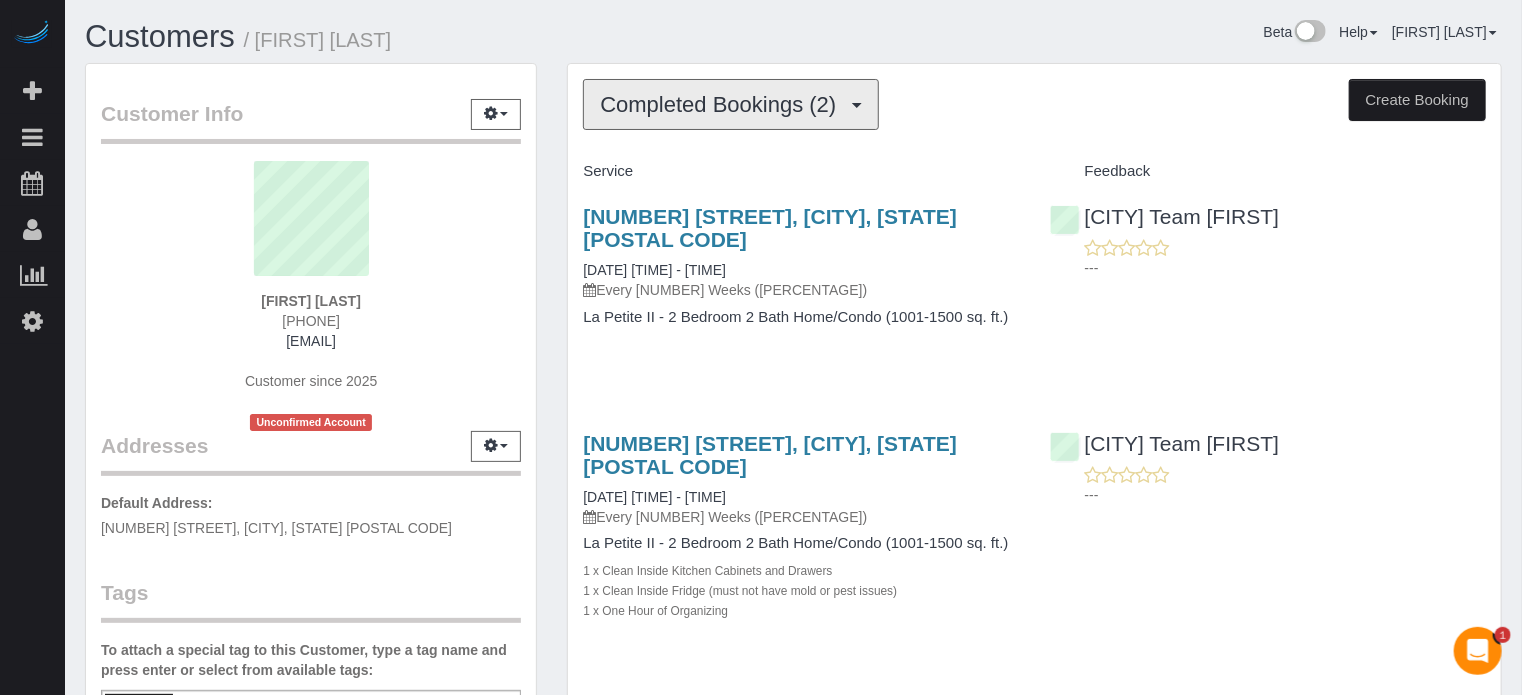 click on "Completed Bookings (2)" at bounding box center (731, 104) 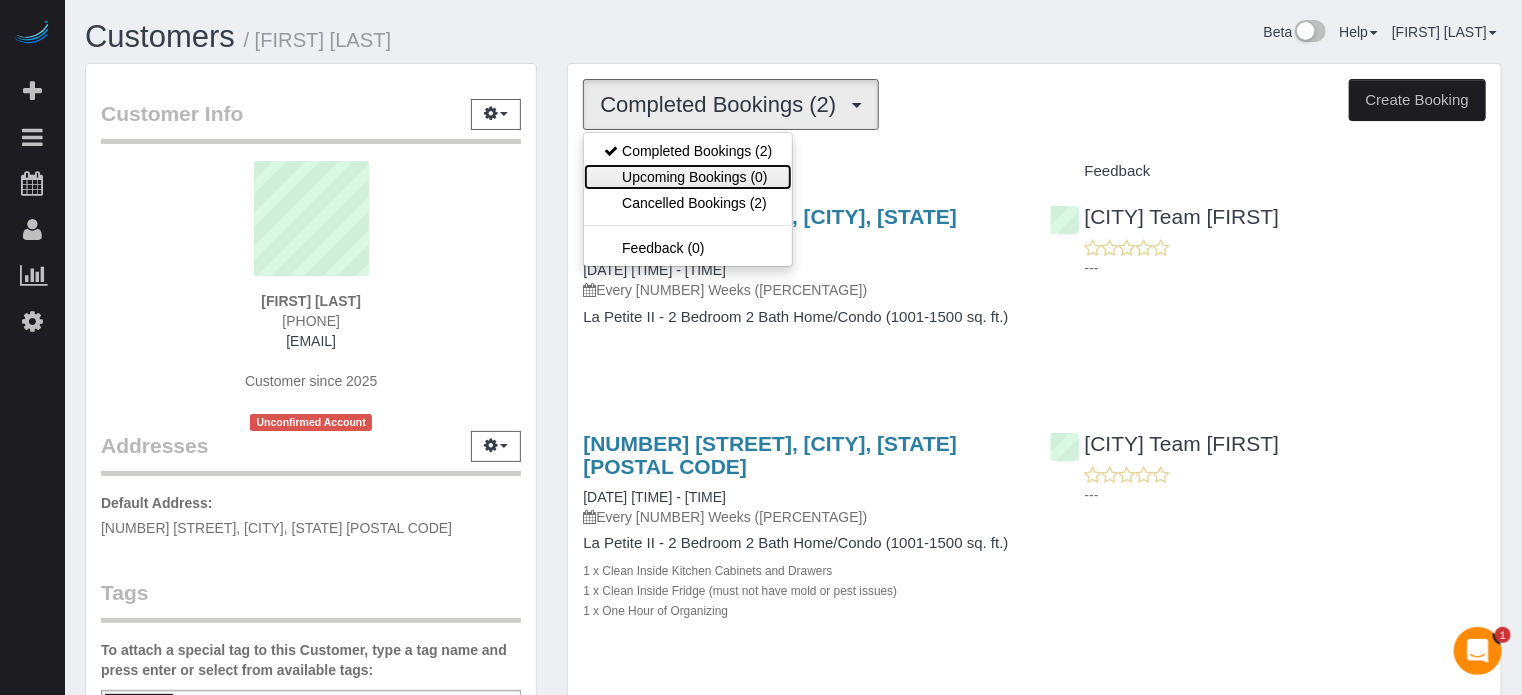 click on "Upcoming Bookings (0)" at bounding box center (688, 177) 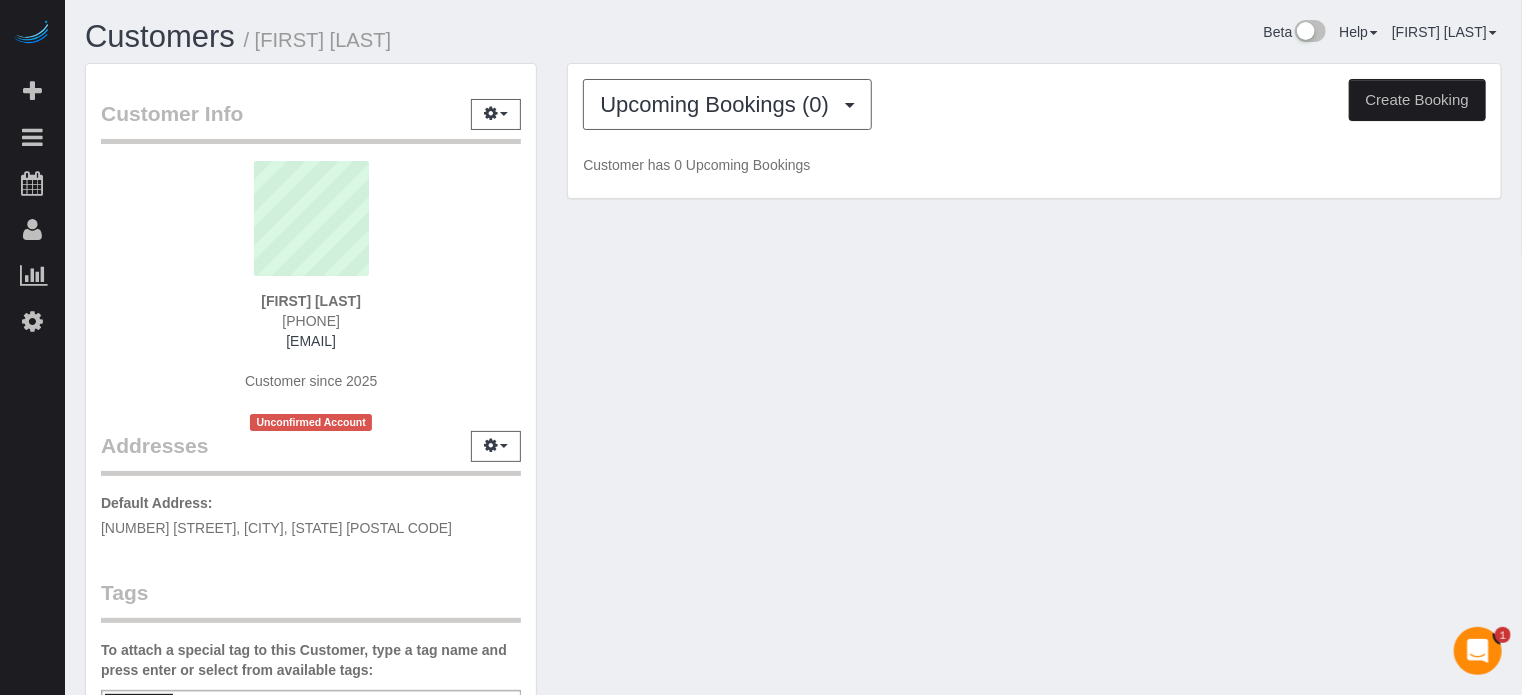 click on "Customer Info
Edit Contact Info
Send Message
Email Preferences
Special Sales Tax
View Changes
Link to QuickBooks
Sync to QuickBooks
Send Confirm Account email
Block this Customer
Archive Account" at bounding box center (793, 556) 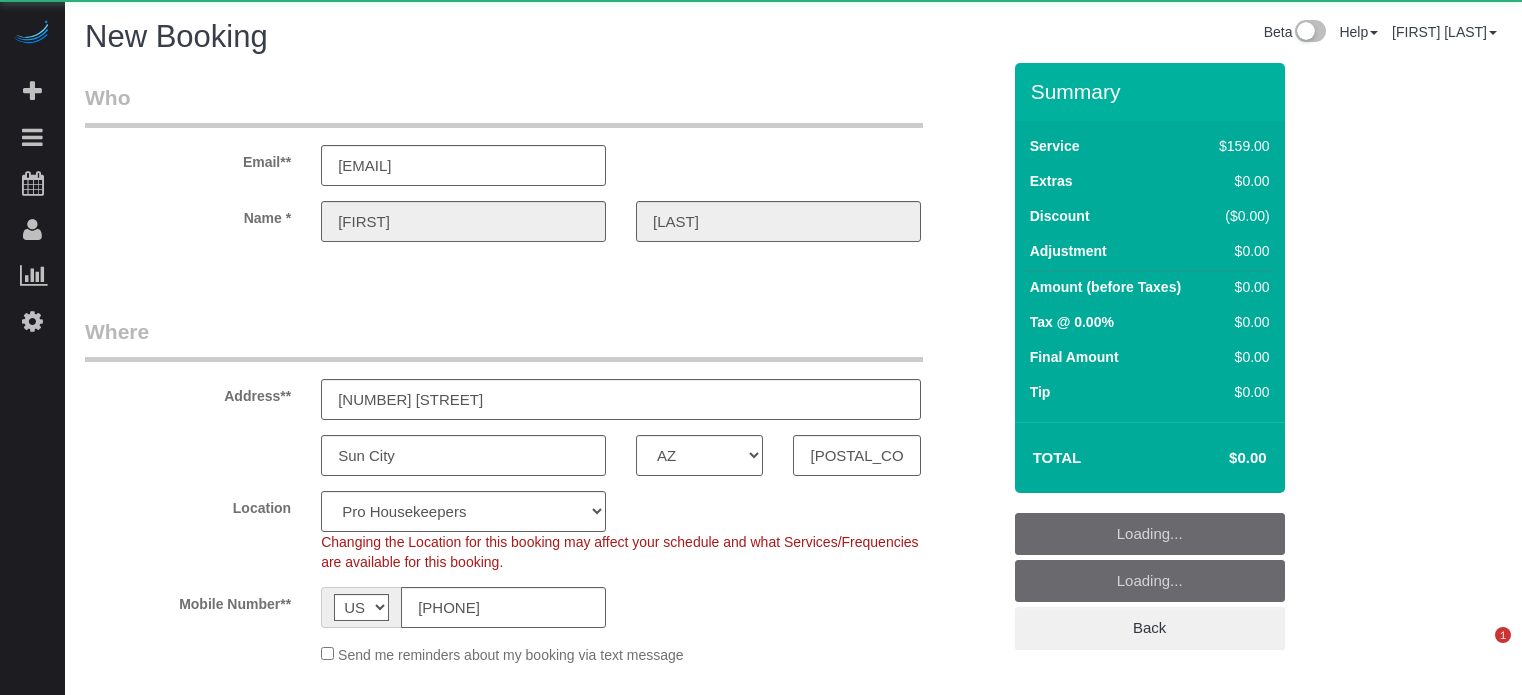 select on "AZ" 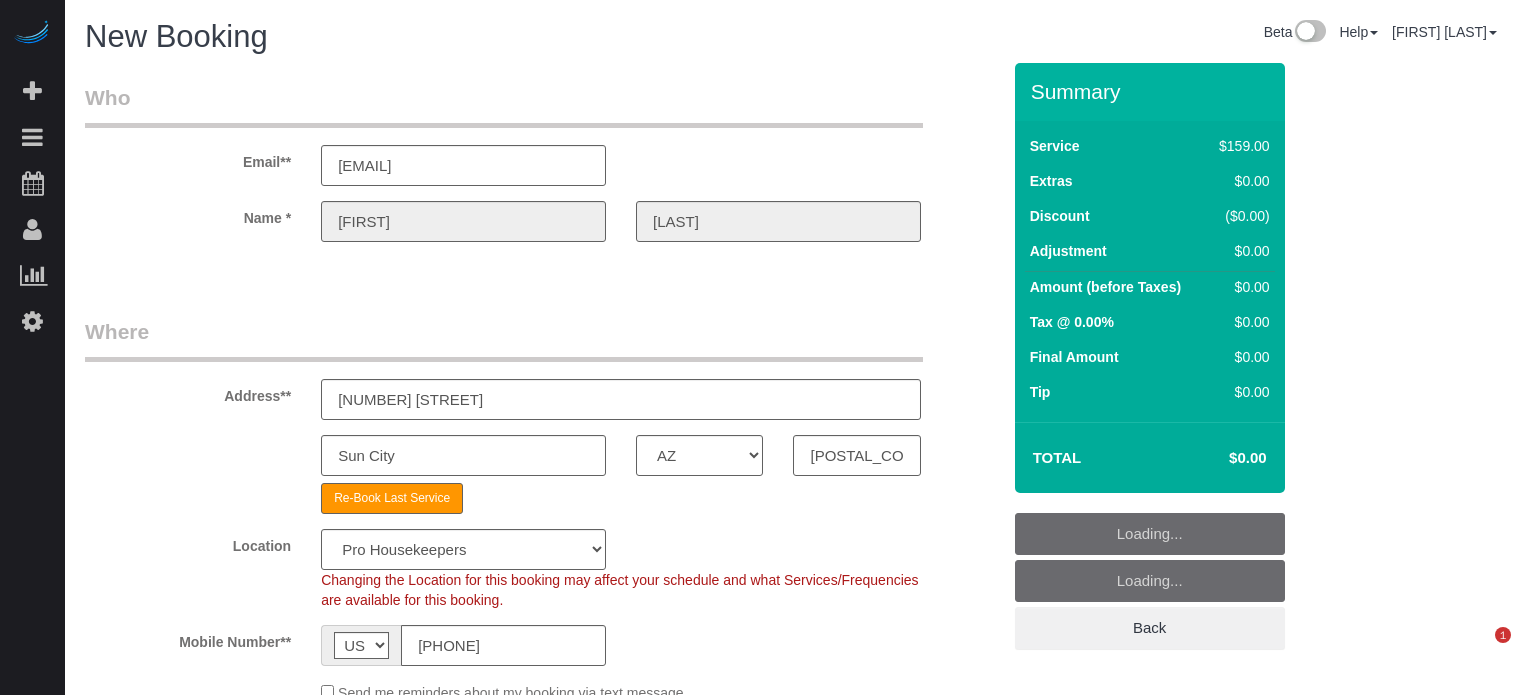 scroll, scrollTop: 0, scrollLeft: 0, axis: both 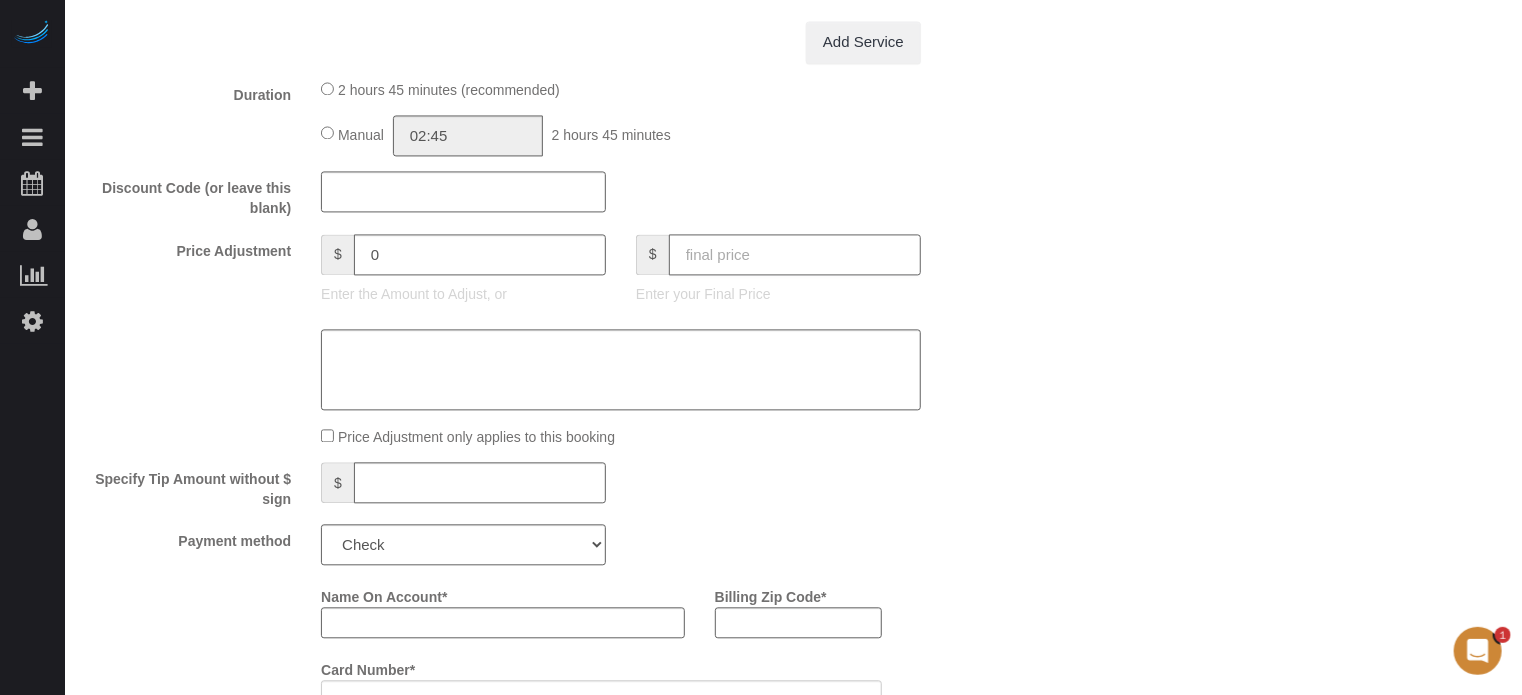 click 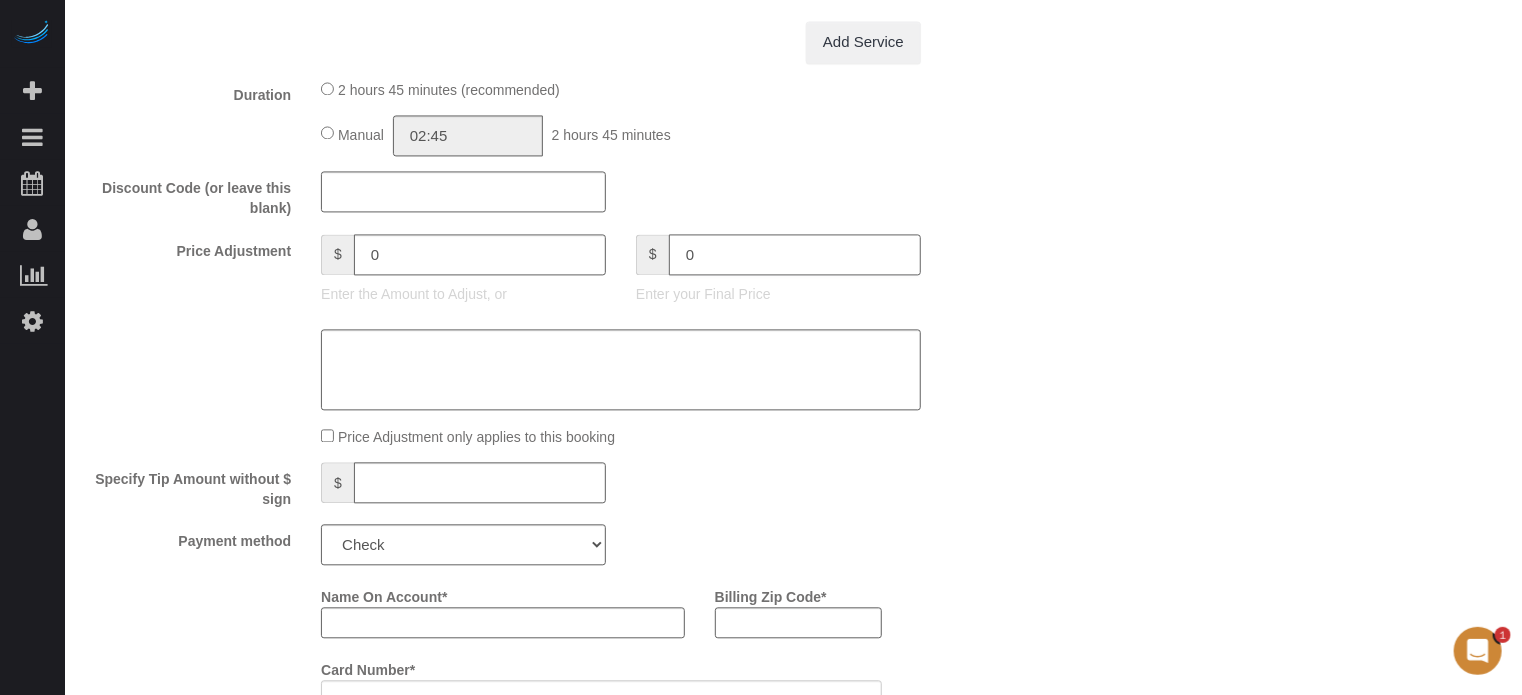 type on "0" 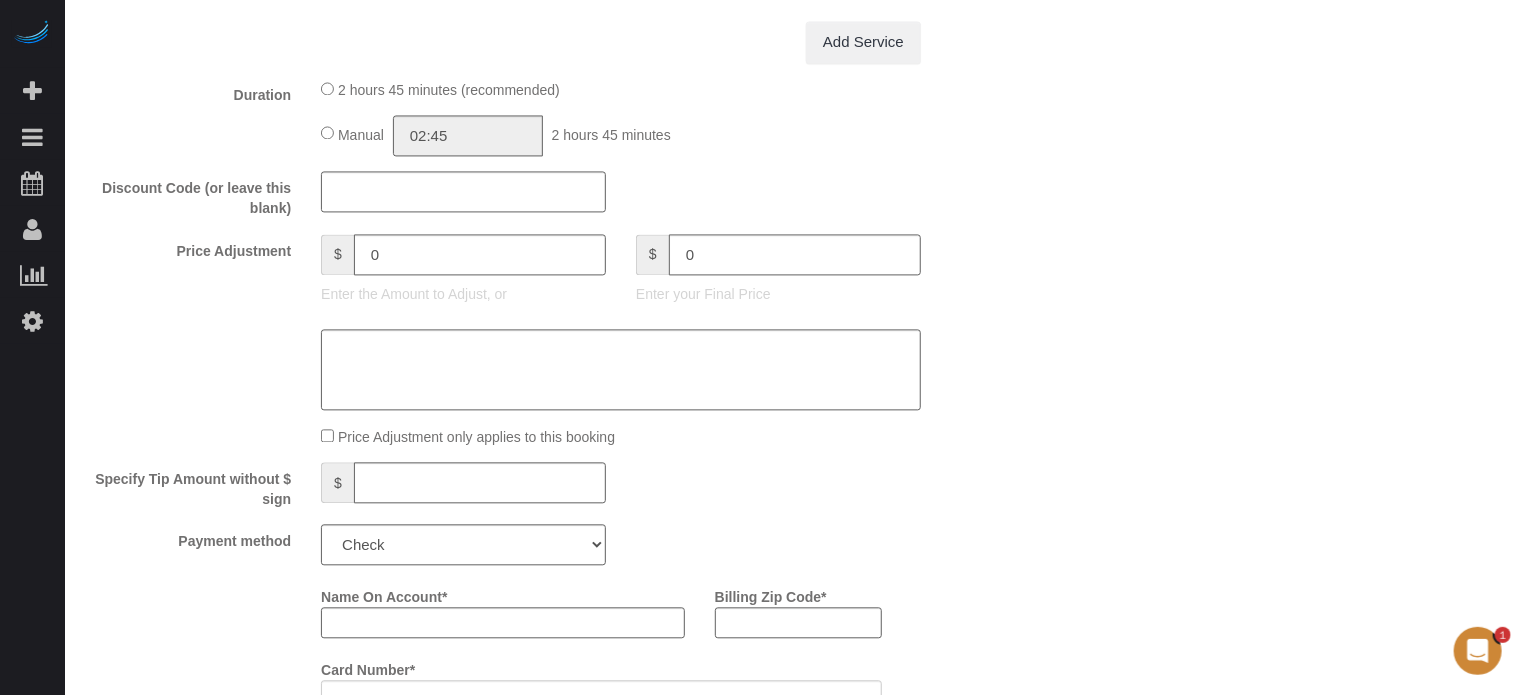 click on "Who
Email**
shihantr@gmail.com
Name *
Timothy
Raynor
Where
Address**
12235 N. Augusta Drive
Sun City
AK
AL
AR
AZ
CA
CO
CT
DC
DE
FL
GA
HI
IA
ID
IL
IN
KS
KY
LA
MA
MD
ME
MI
MN
MO
MS
MT
NC
ND
NE" at bounding box center [793, 174] 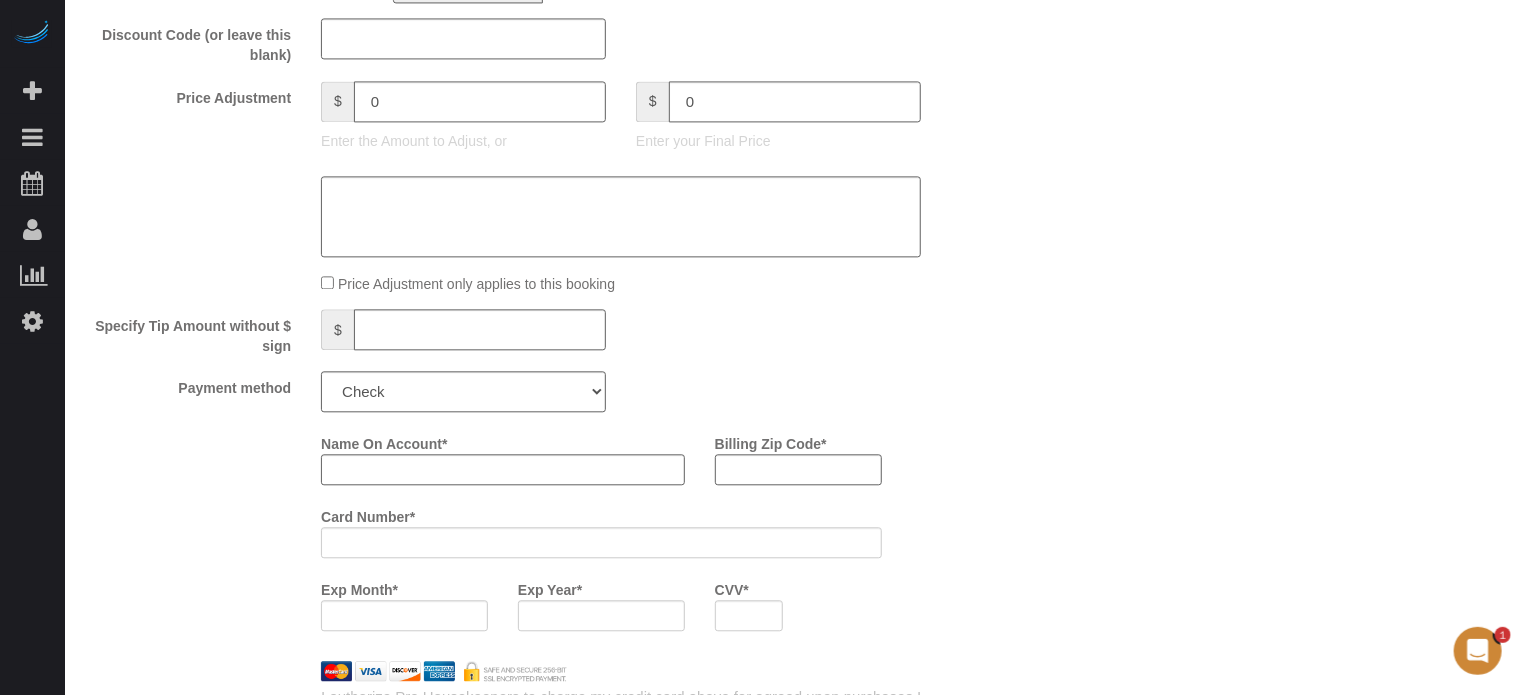 scroll, scrollTop: 2200, scrollLeft: 0, axis: vertical 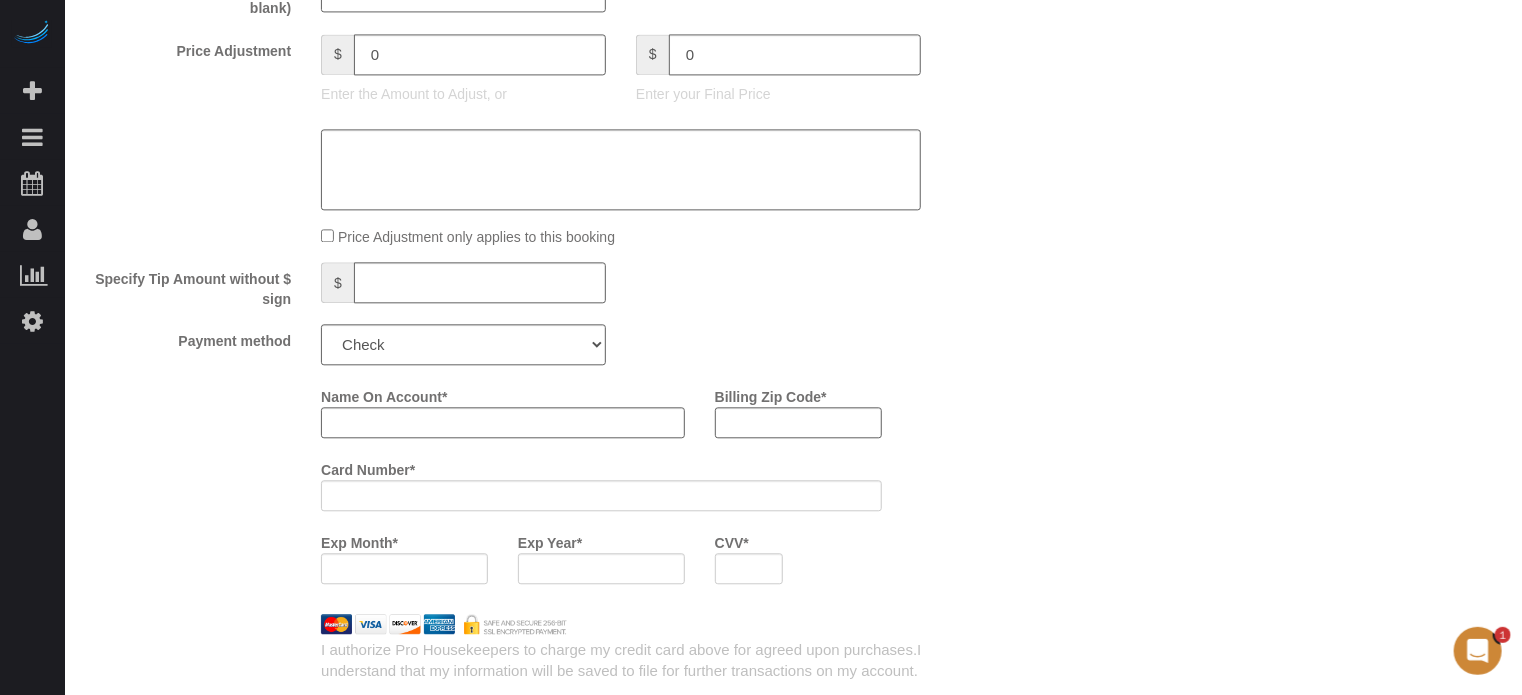 type on "-159" 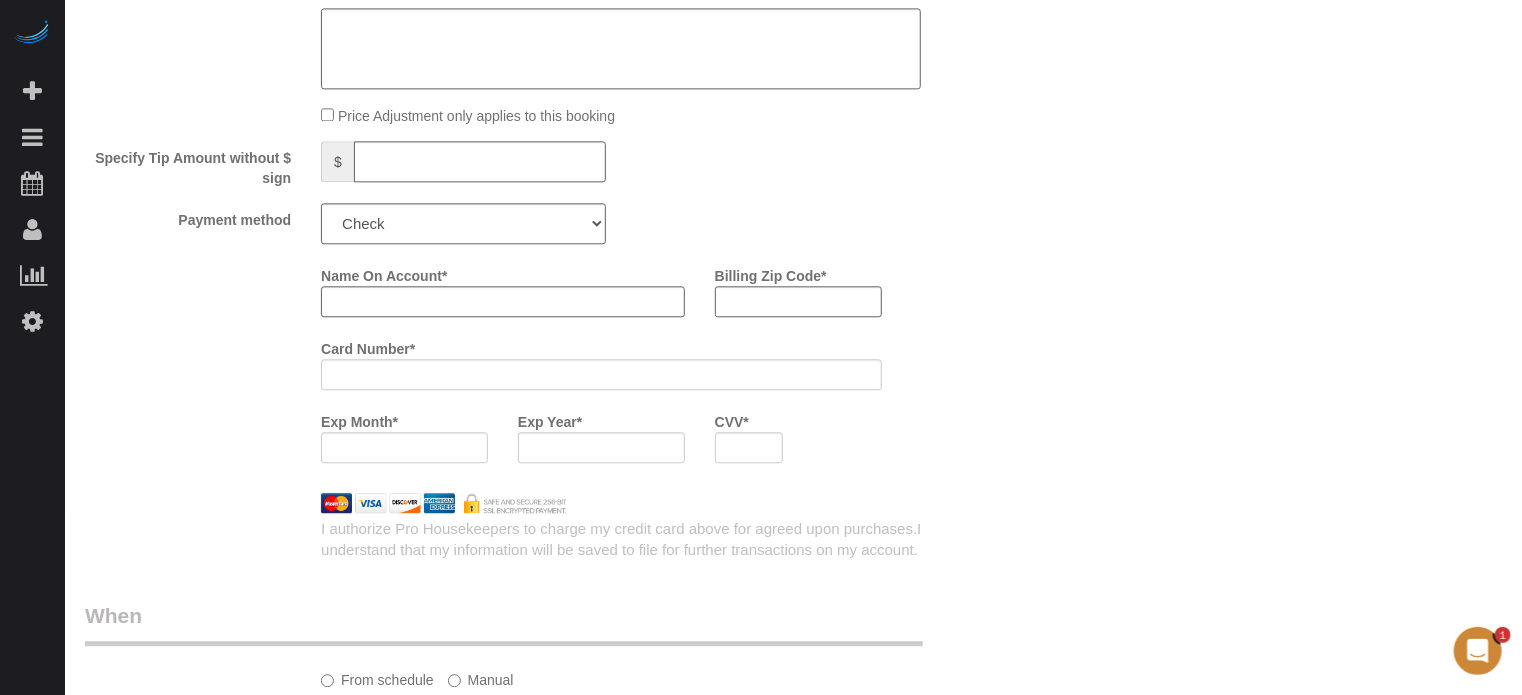 scroll, scrollTop: 2300, scrollLeft: 0, axis: vertical 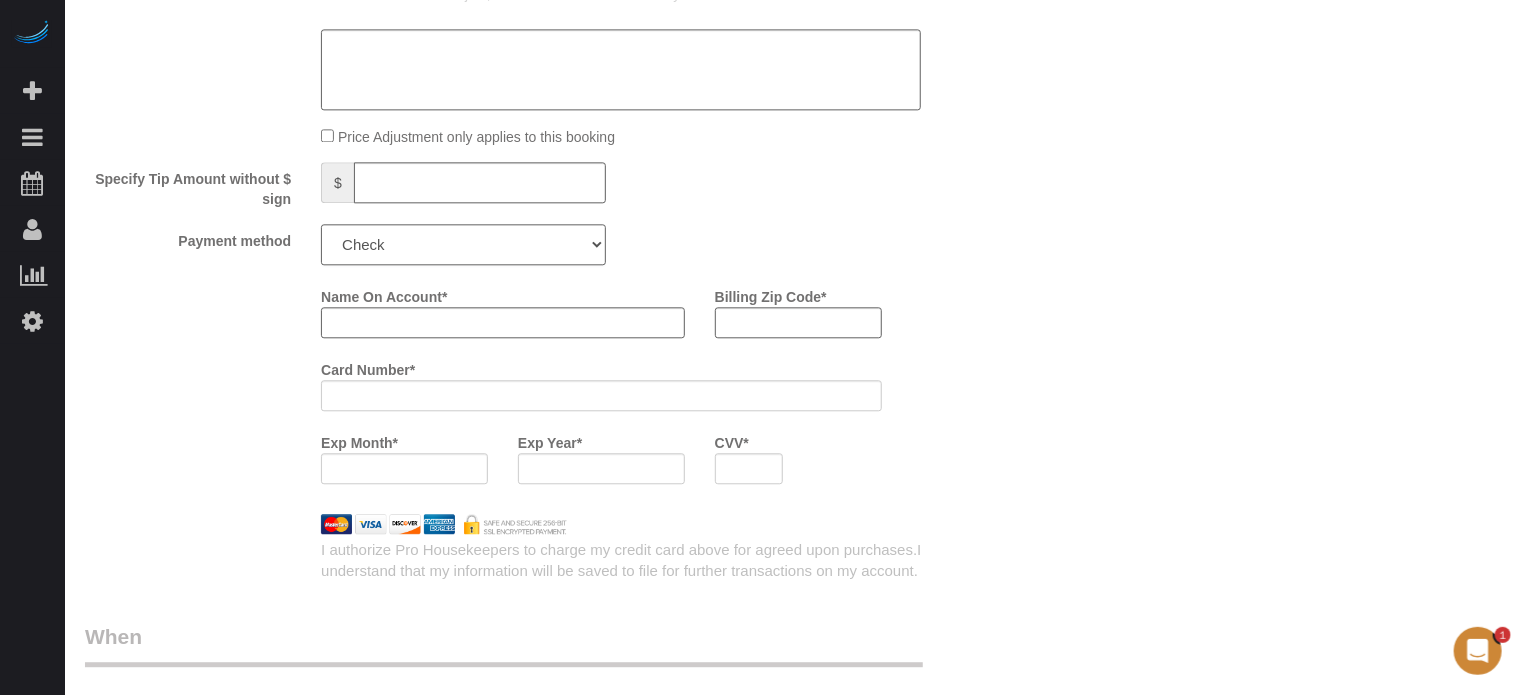 click on "Add Credit Card Cash Check Paypal" 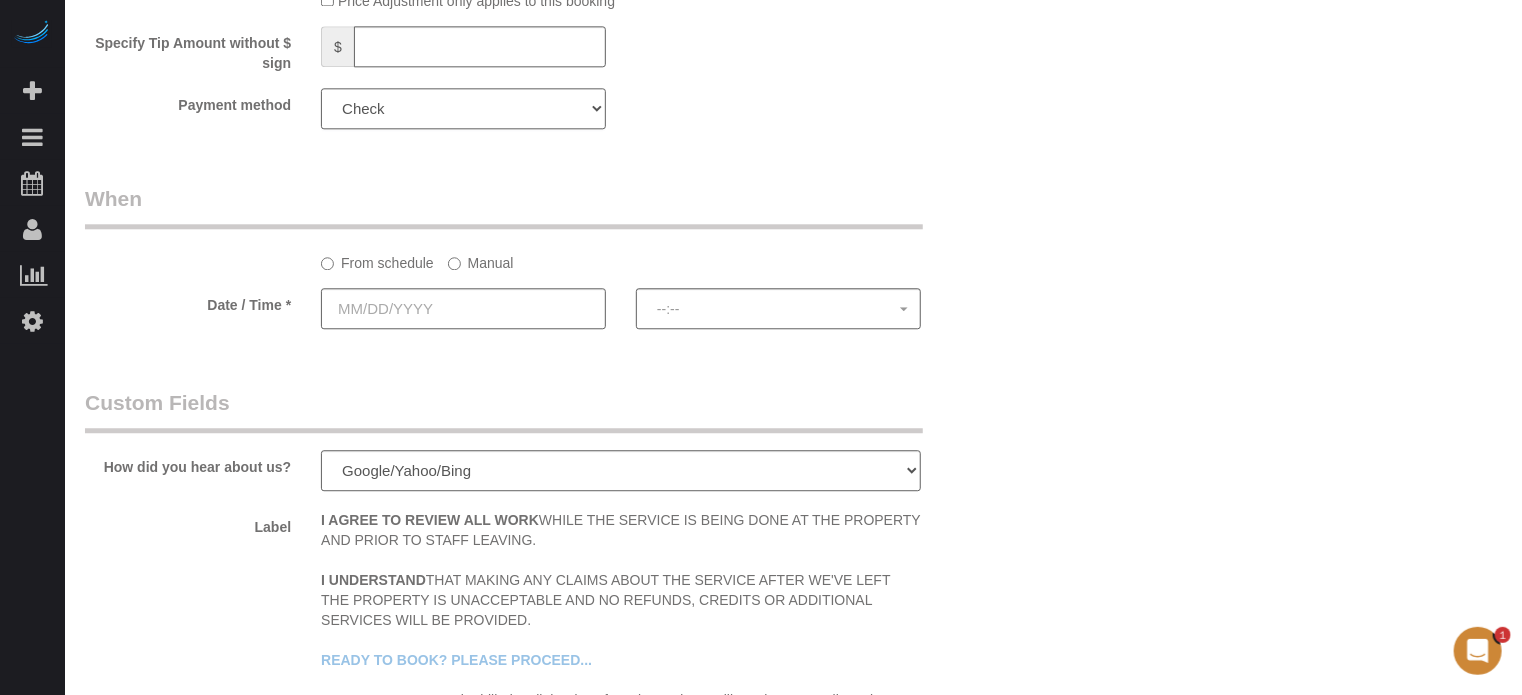 scroll, scrollTop: 2500, scrollLeft: 0, axis: vertical 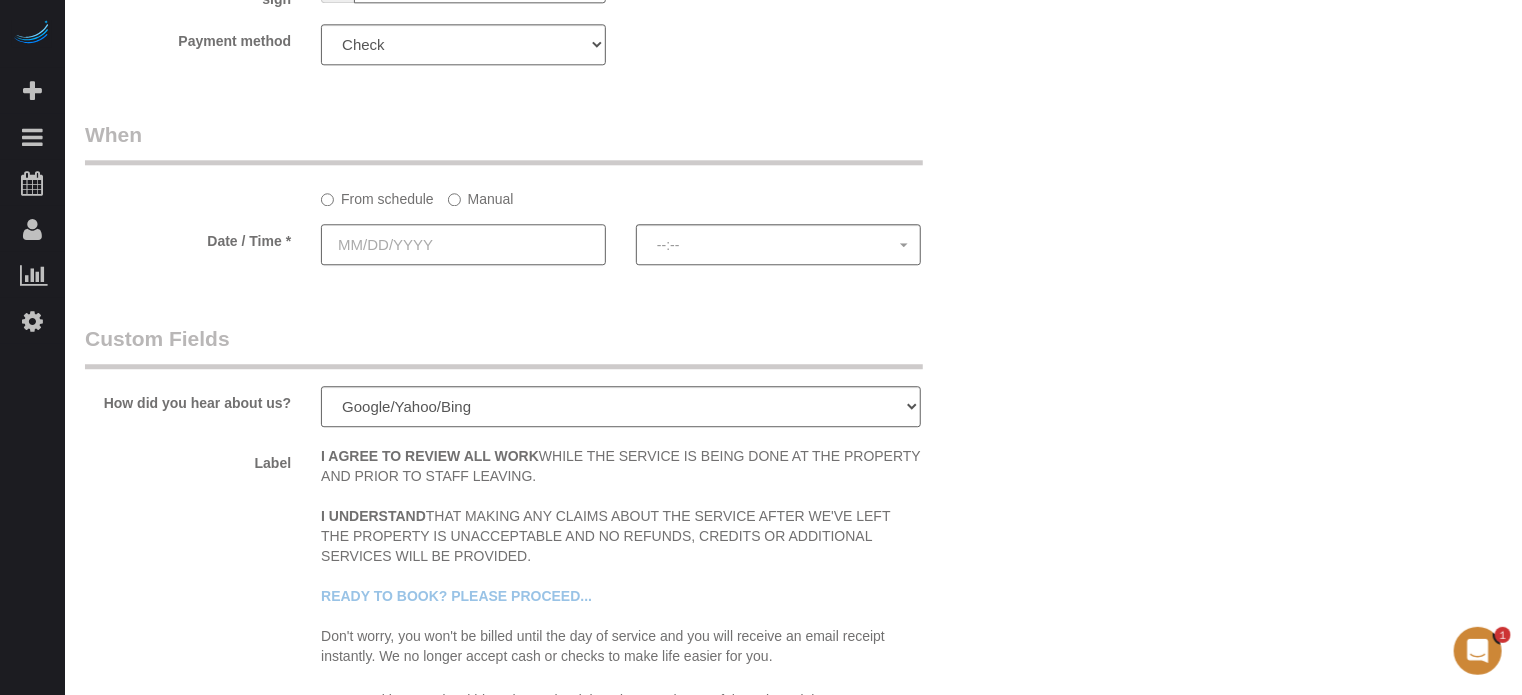 click at bounding box center [463, 244] 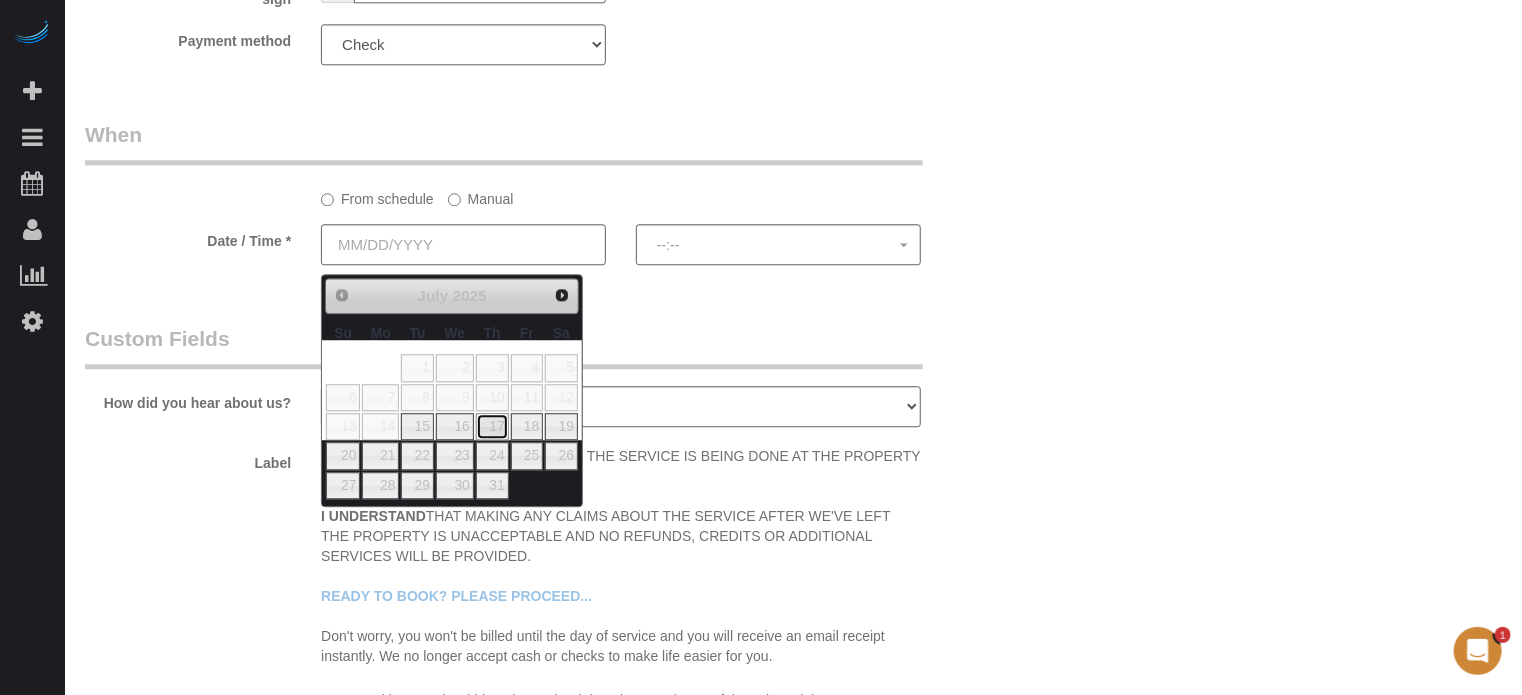 click on "17" at bounding box center [492, 426] 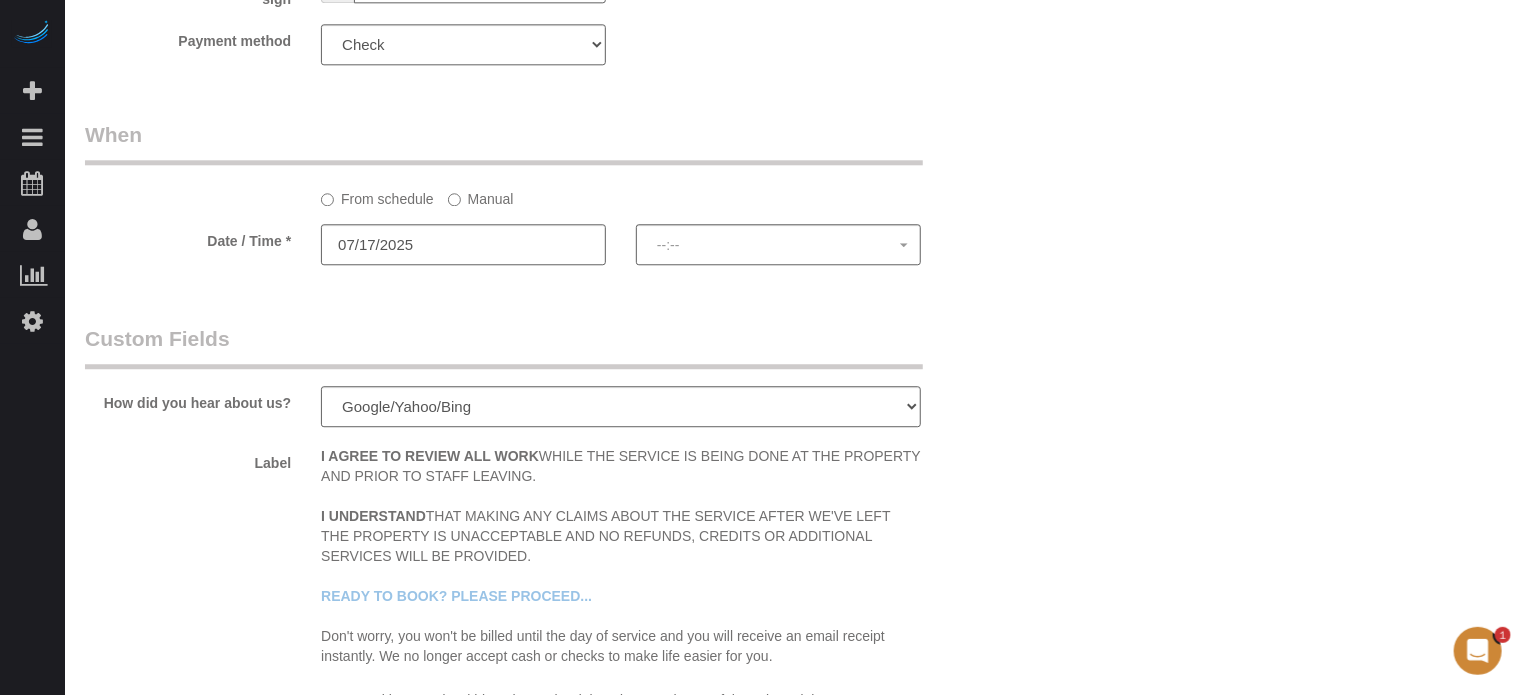 select on "spot1" 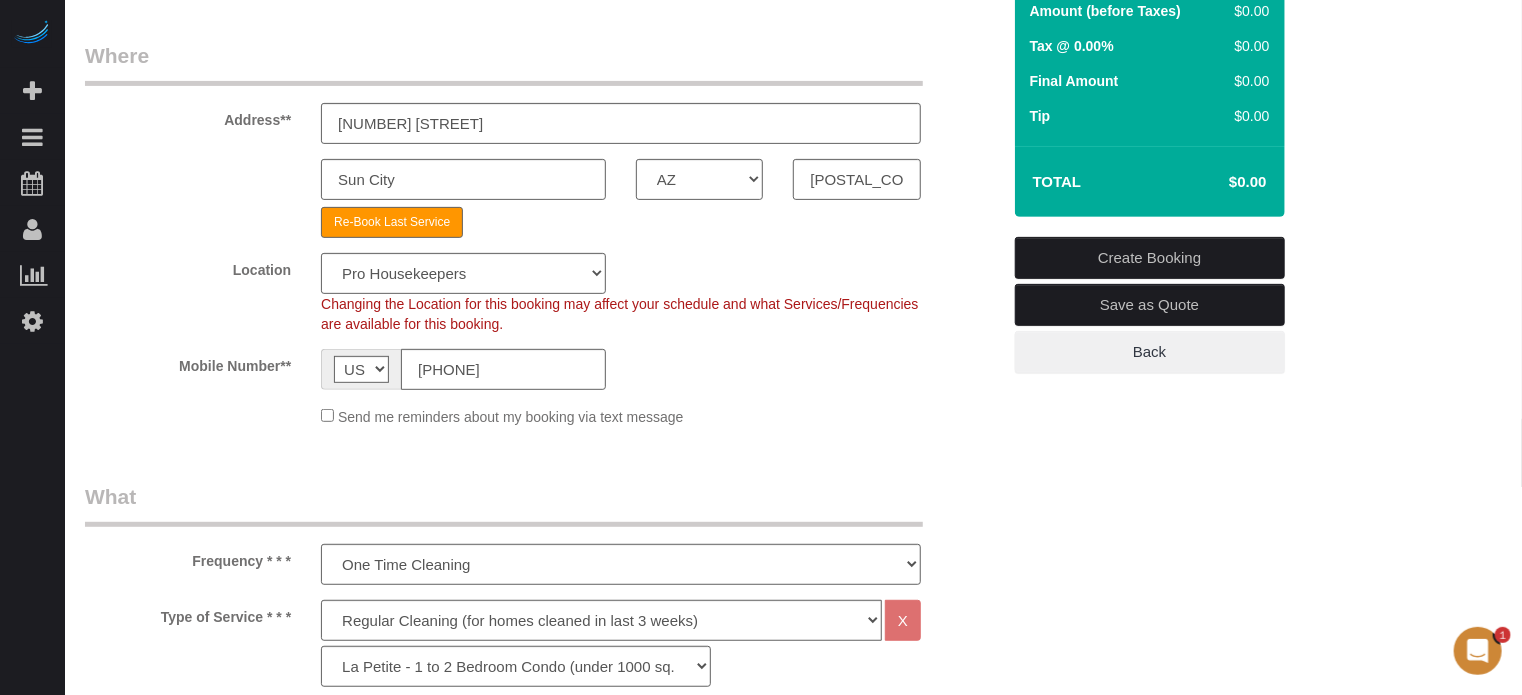 scroll, scrollTop: 200, scrollLeft: 0, axis: vertical 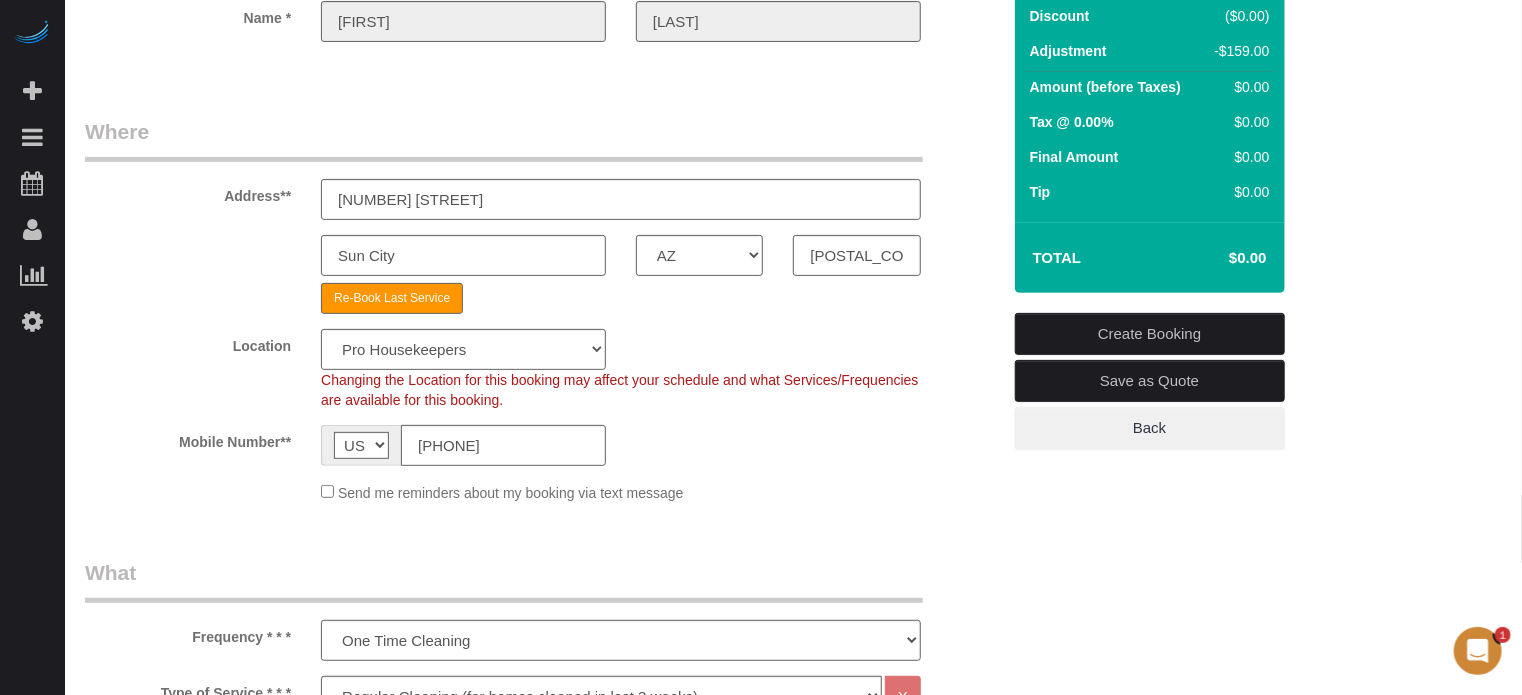 click on "Create Booking" at bounding box center (1150, 334) 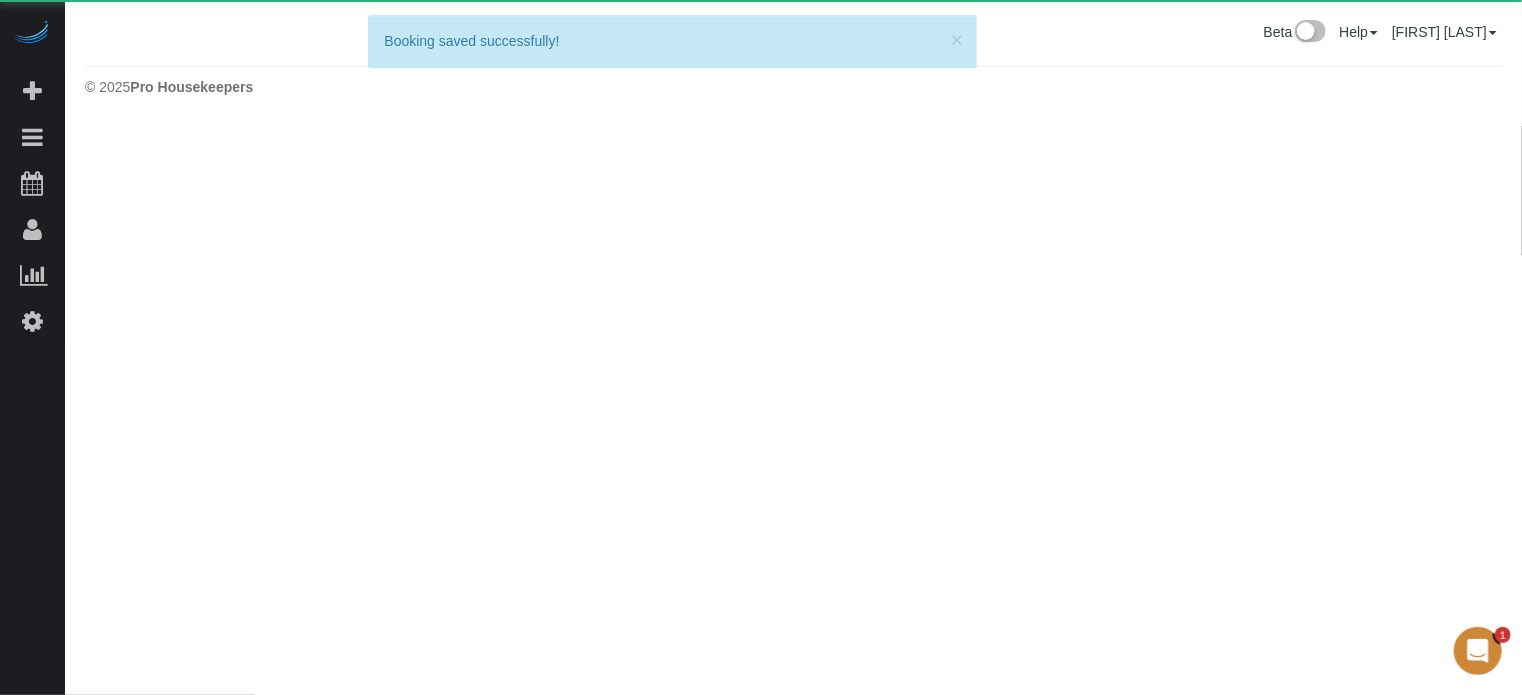 scroll, scrollTop: 0, scrollLeft: 0, axis: both 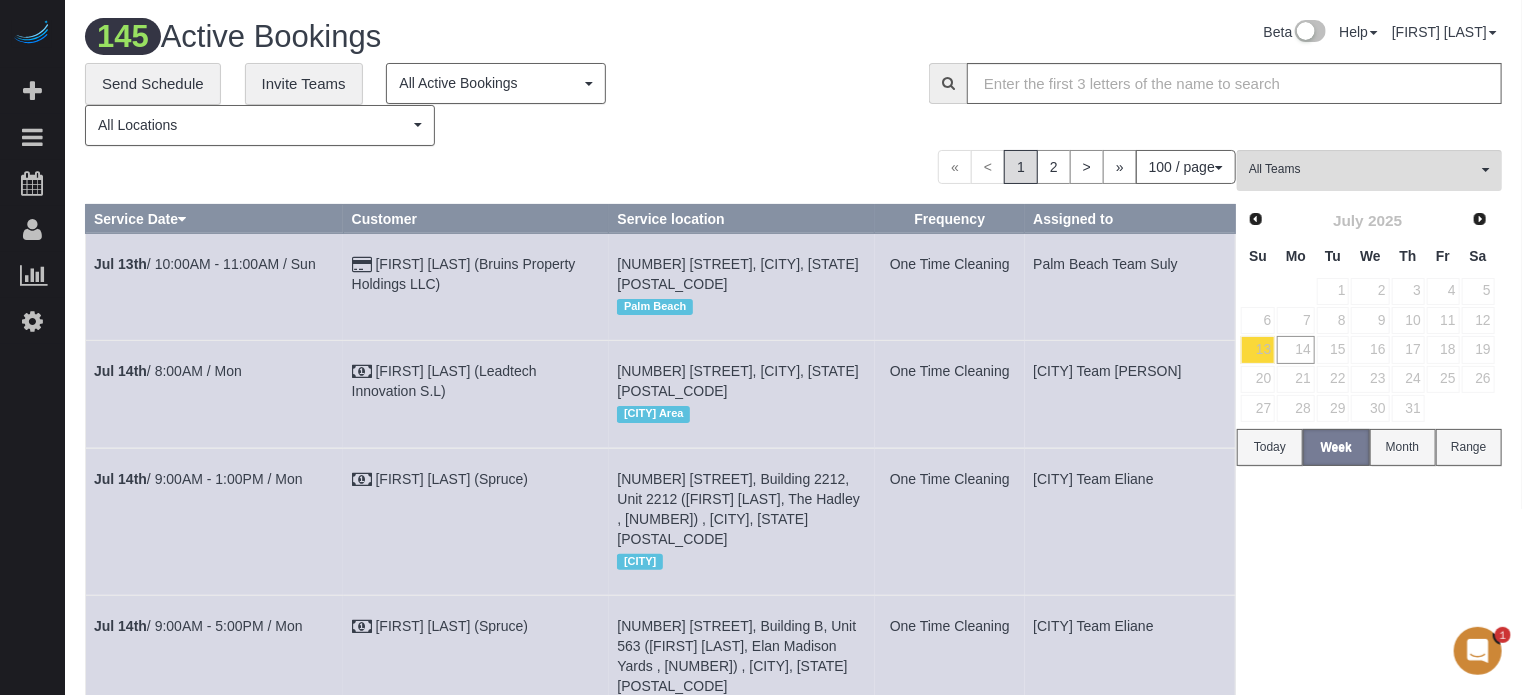 click on "«
<
1
2
>
»
100 / page
10 / page
20 / page
30 / page
40 / page
50 / page
100 / page" at bounding box center (660, 167) 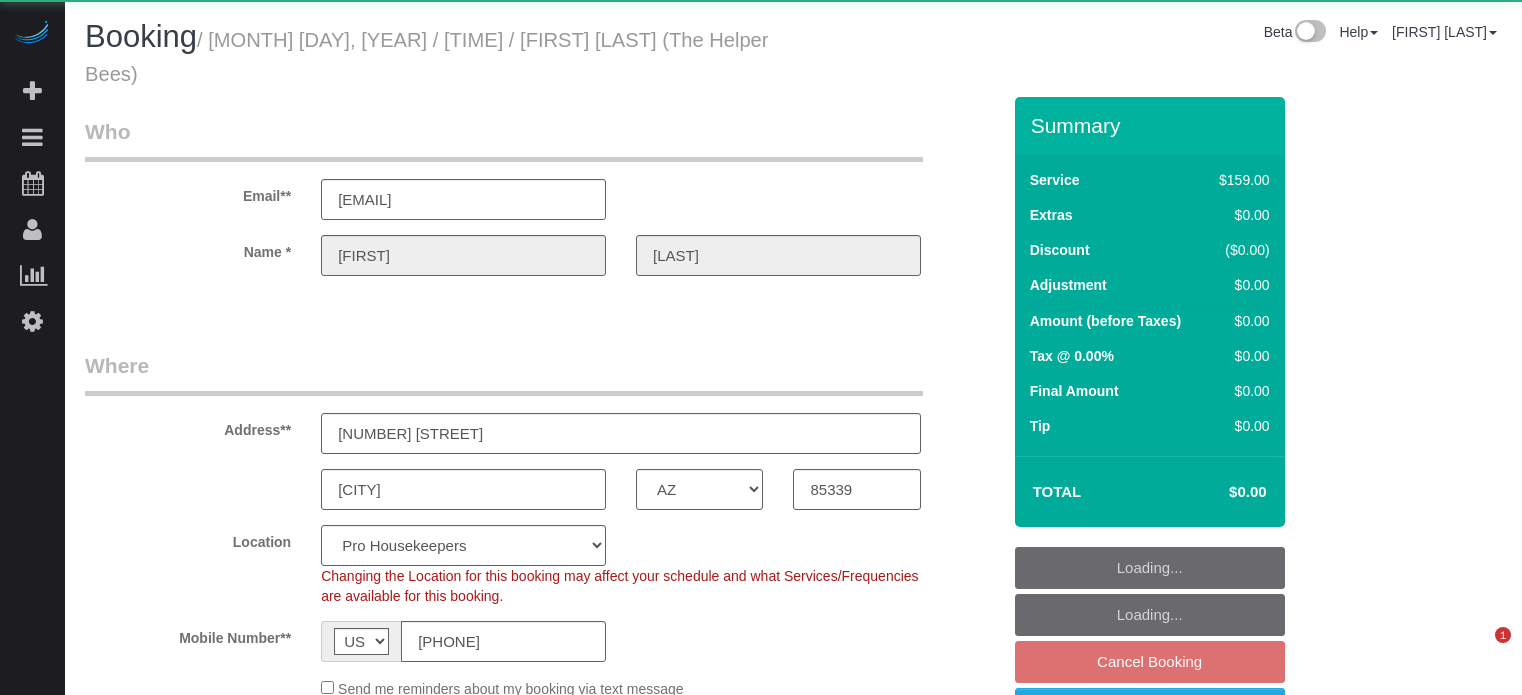 select on "AZ" 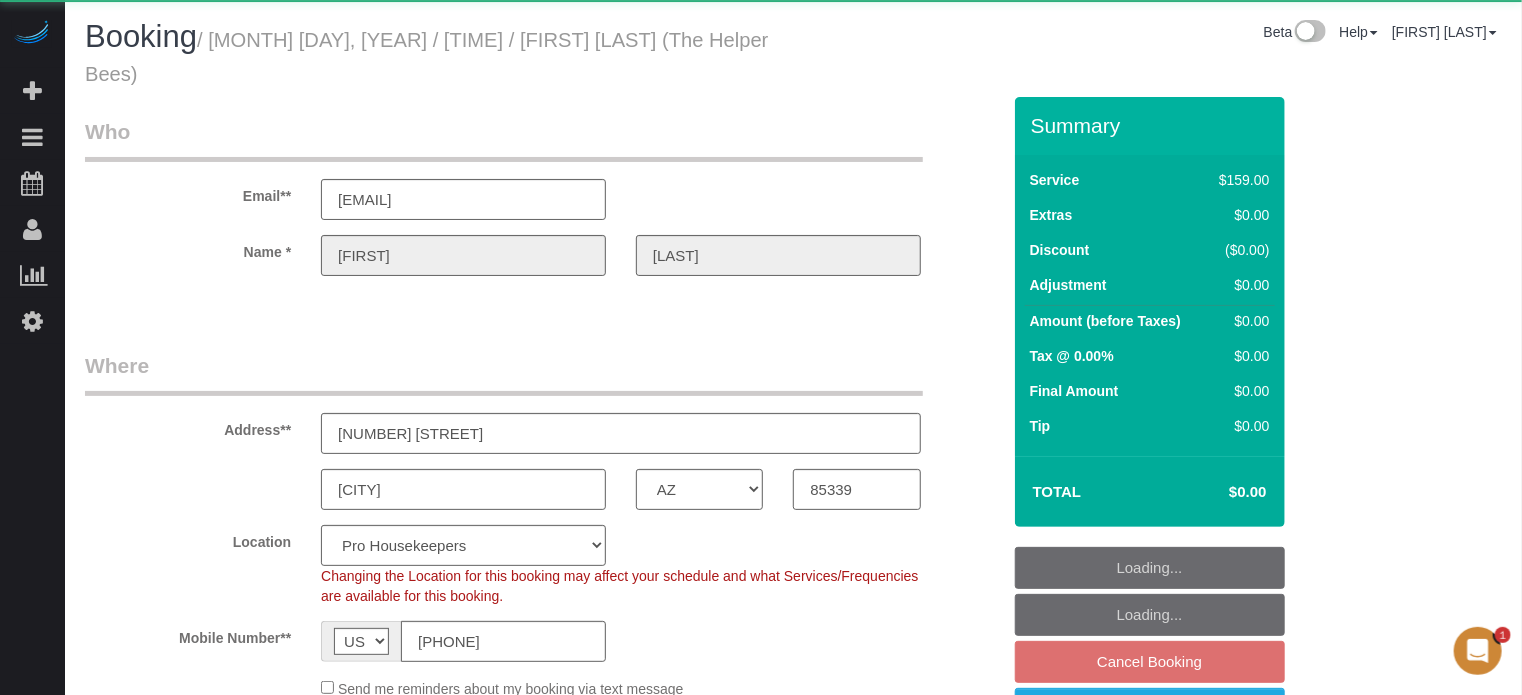 scroll, scrollTop: 0, scrollLeft: 0, axis: both 